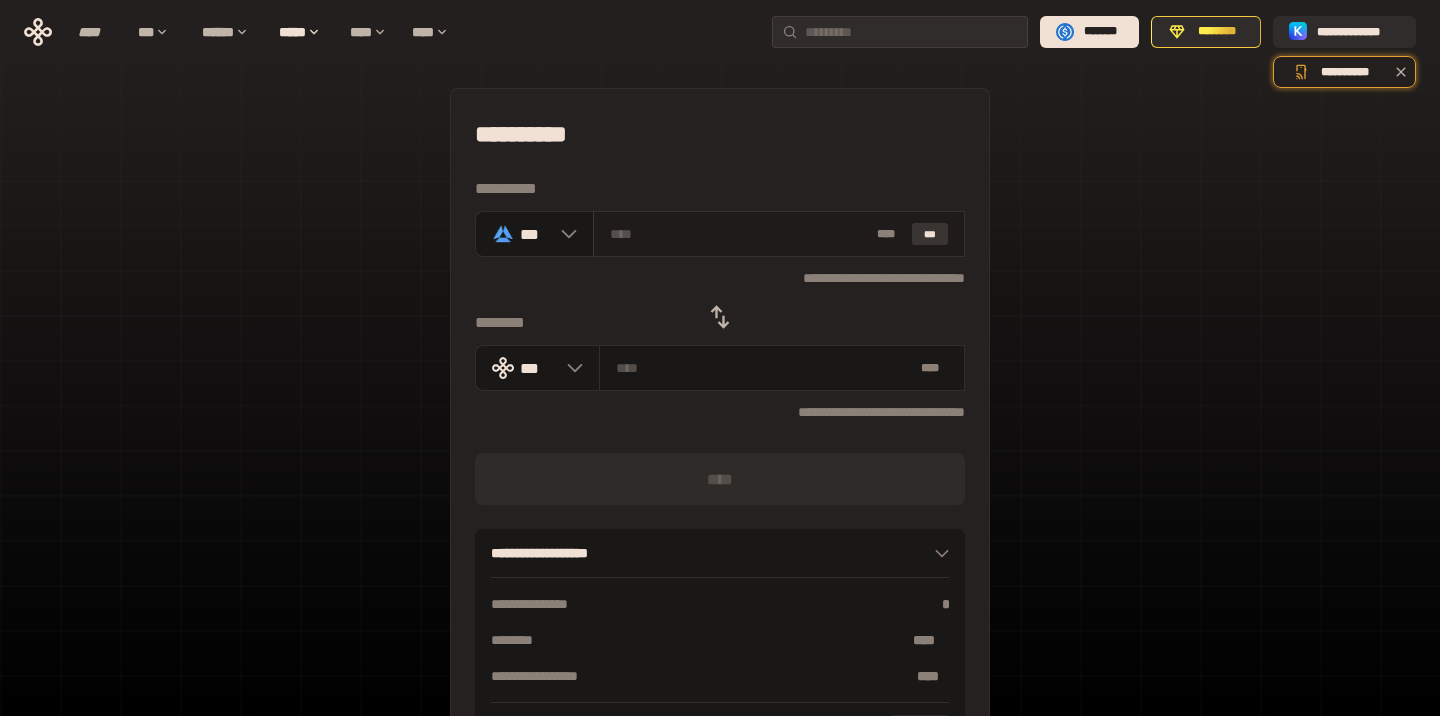 scroll, scrollTop: 0, scrollLeft: 0, axis: both 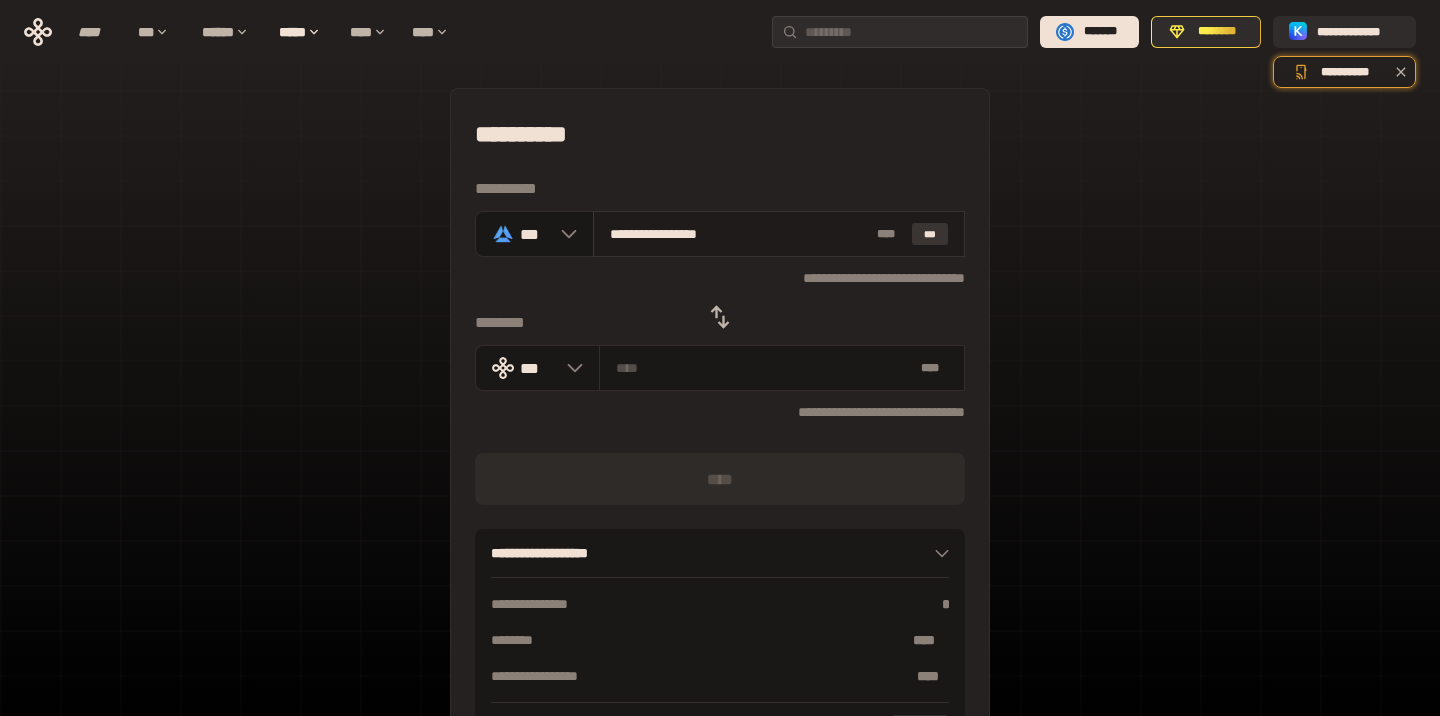 type on "**********" 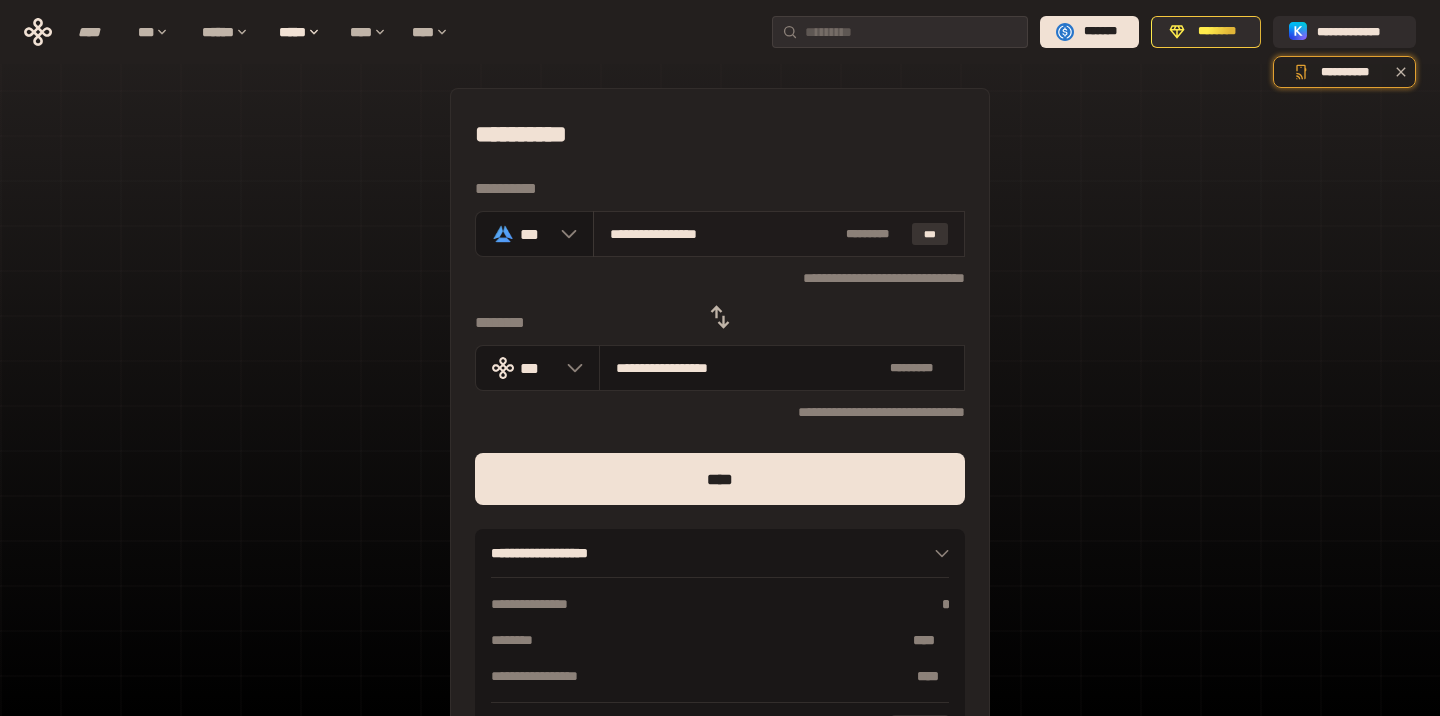 click on "***" at bounding box center (930, 234) 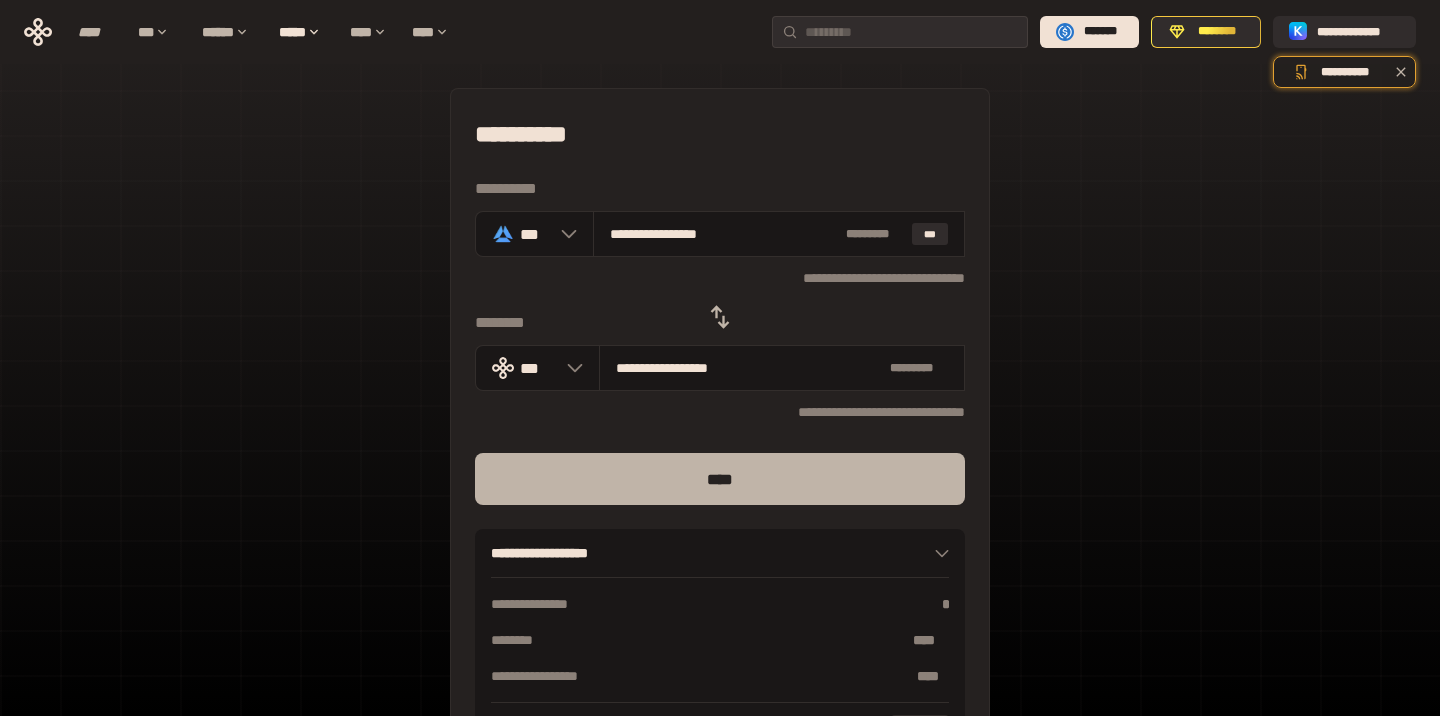 click on "****" at bounding box center [720, 479] 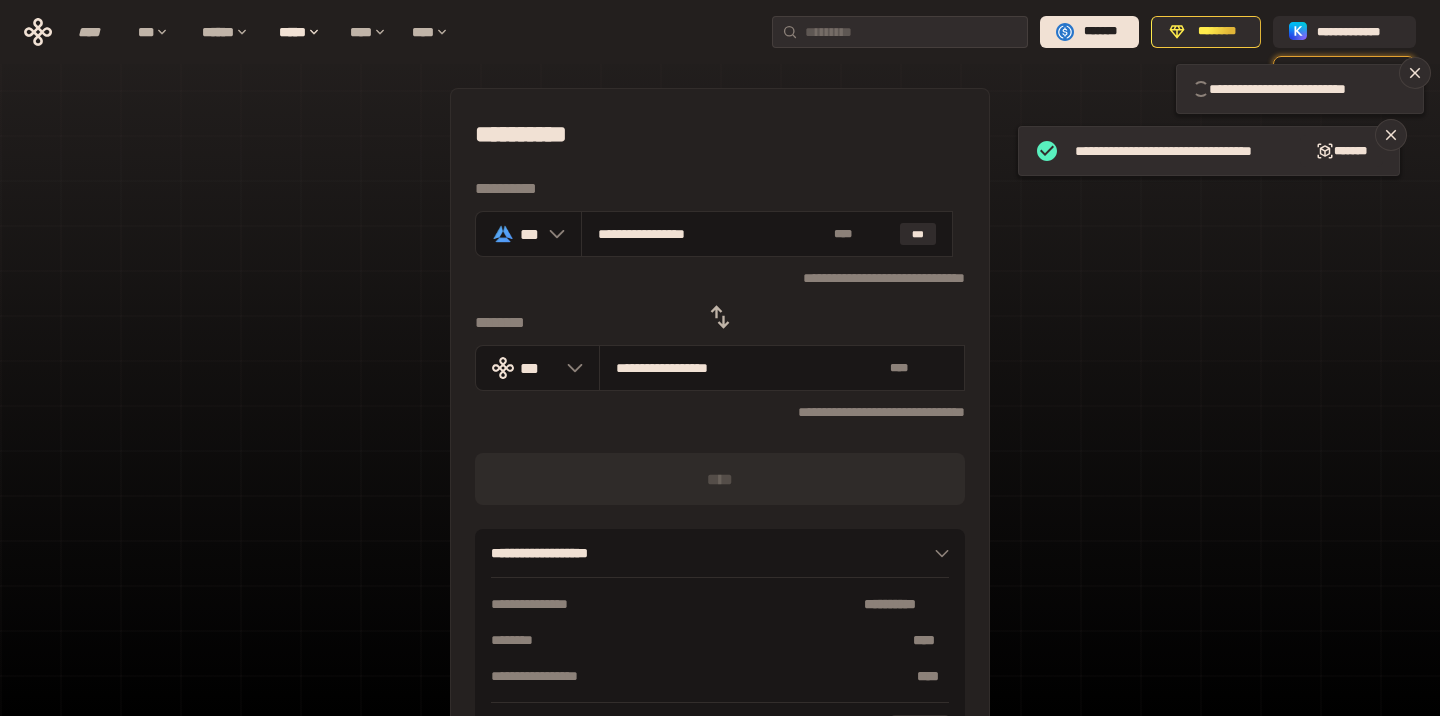 type 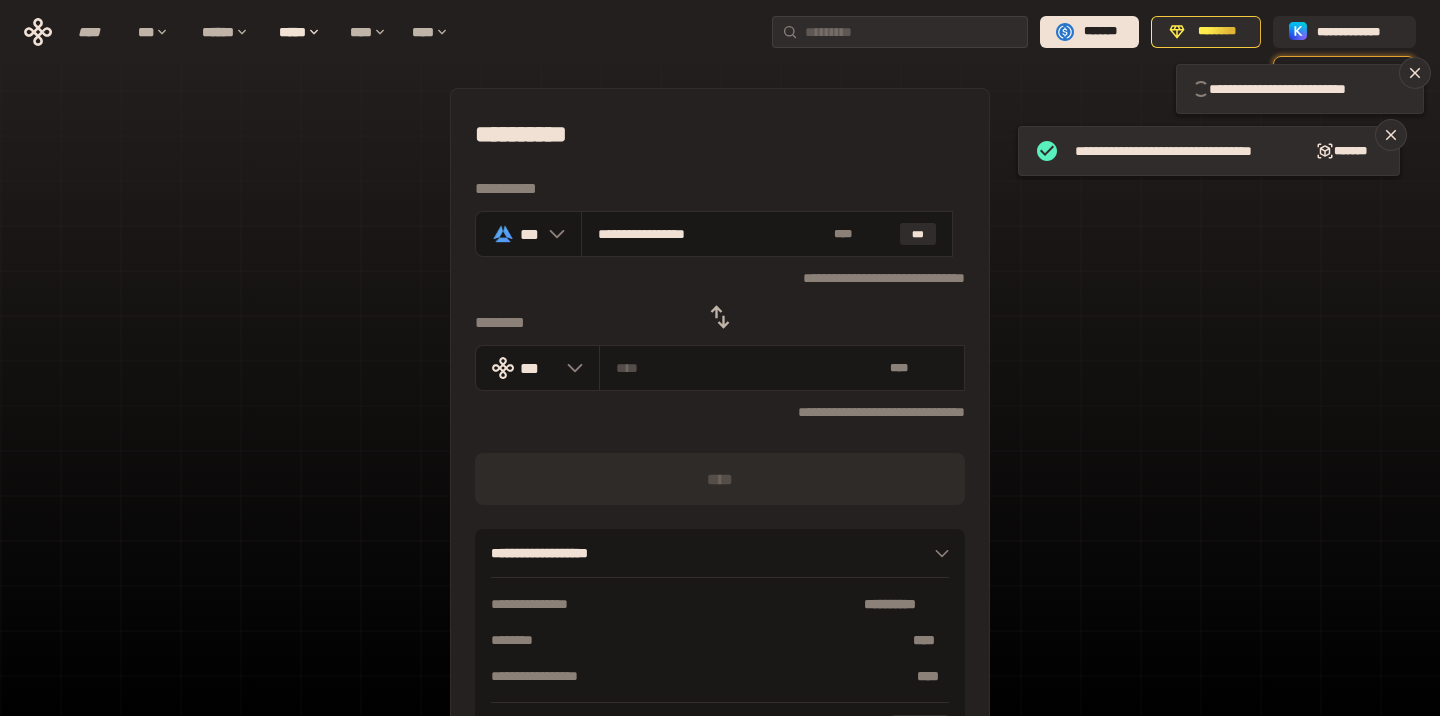type 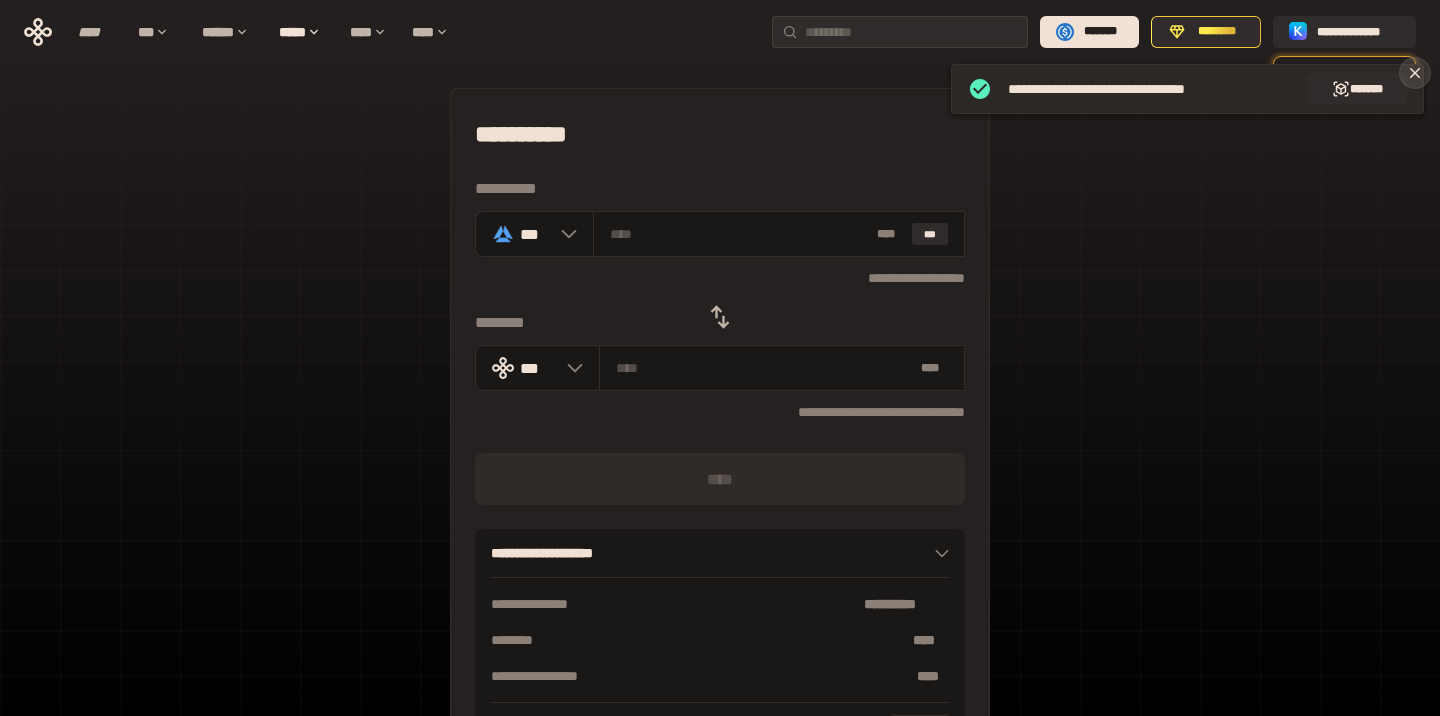click 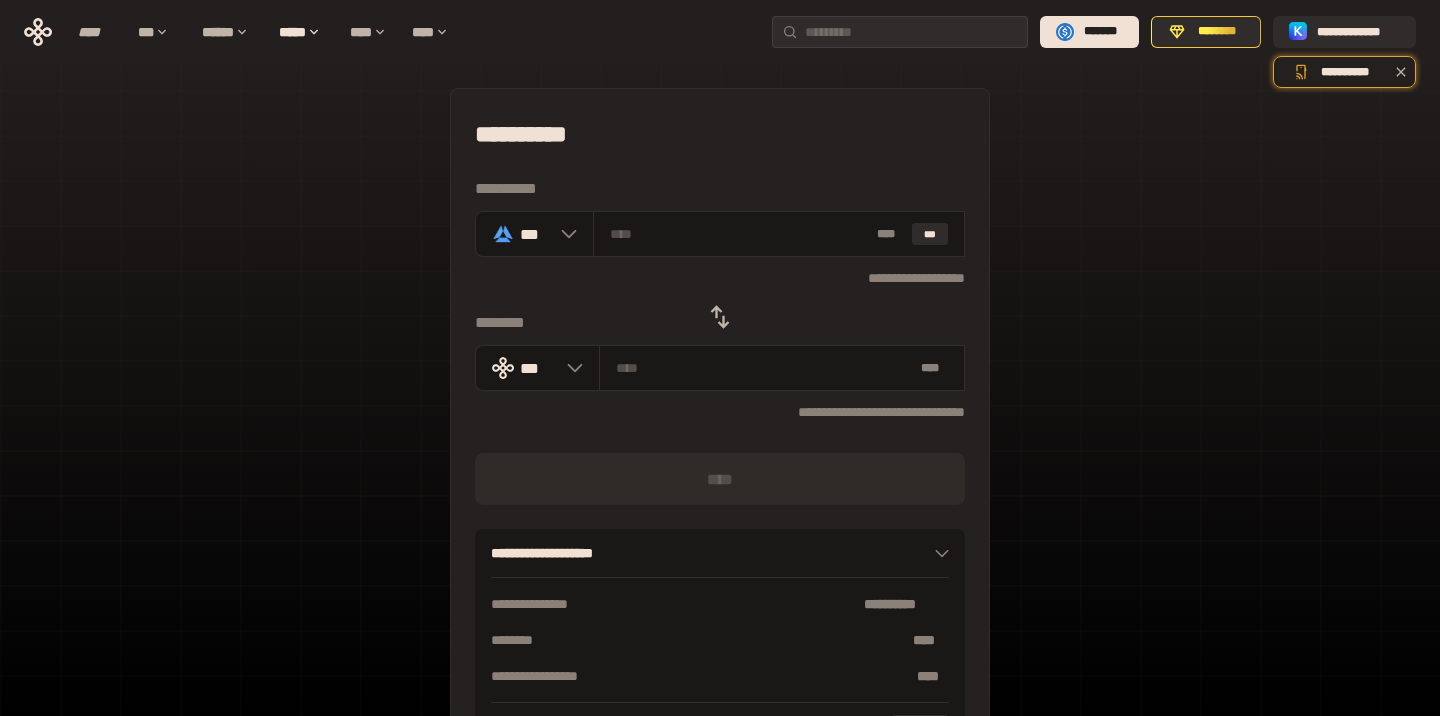 click on "**********" at bounding box center (720, 444) 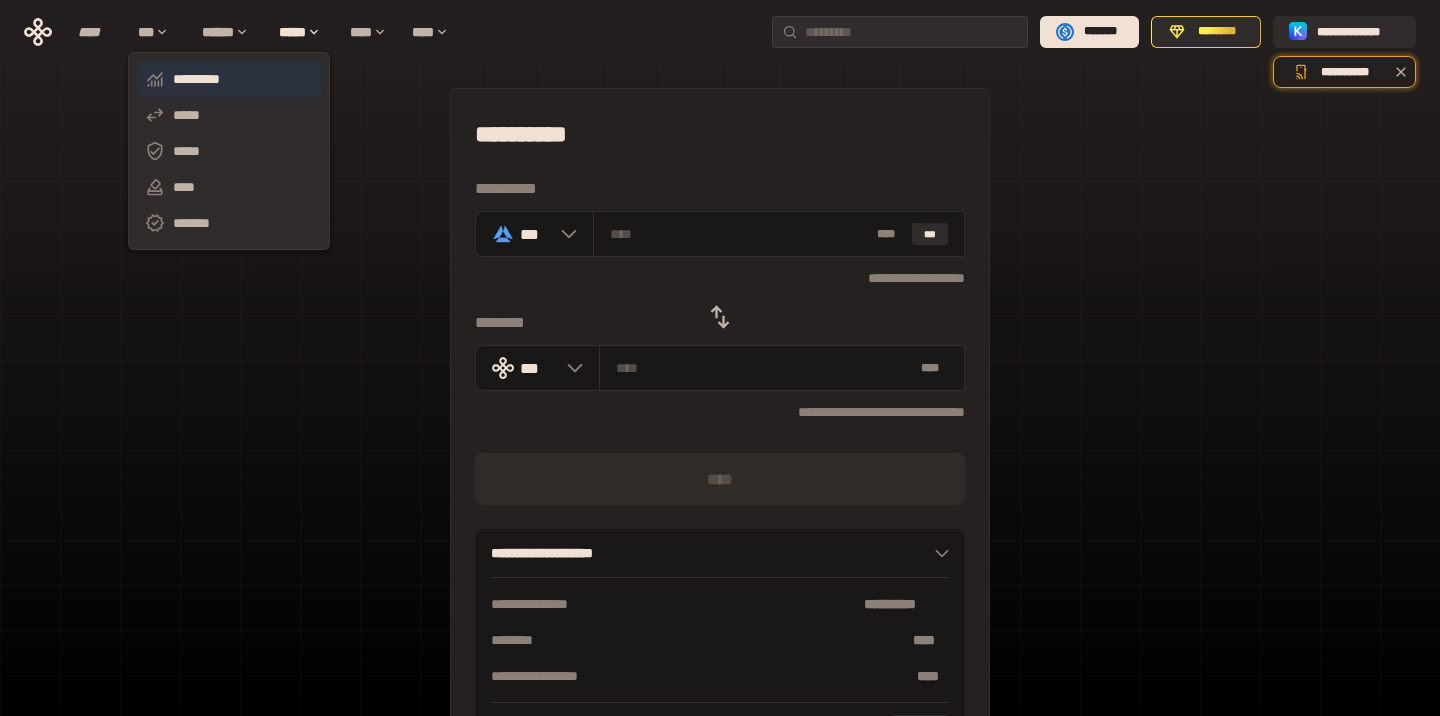 click on "*********" at bounding box center [229, 79] 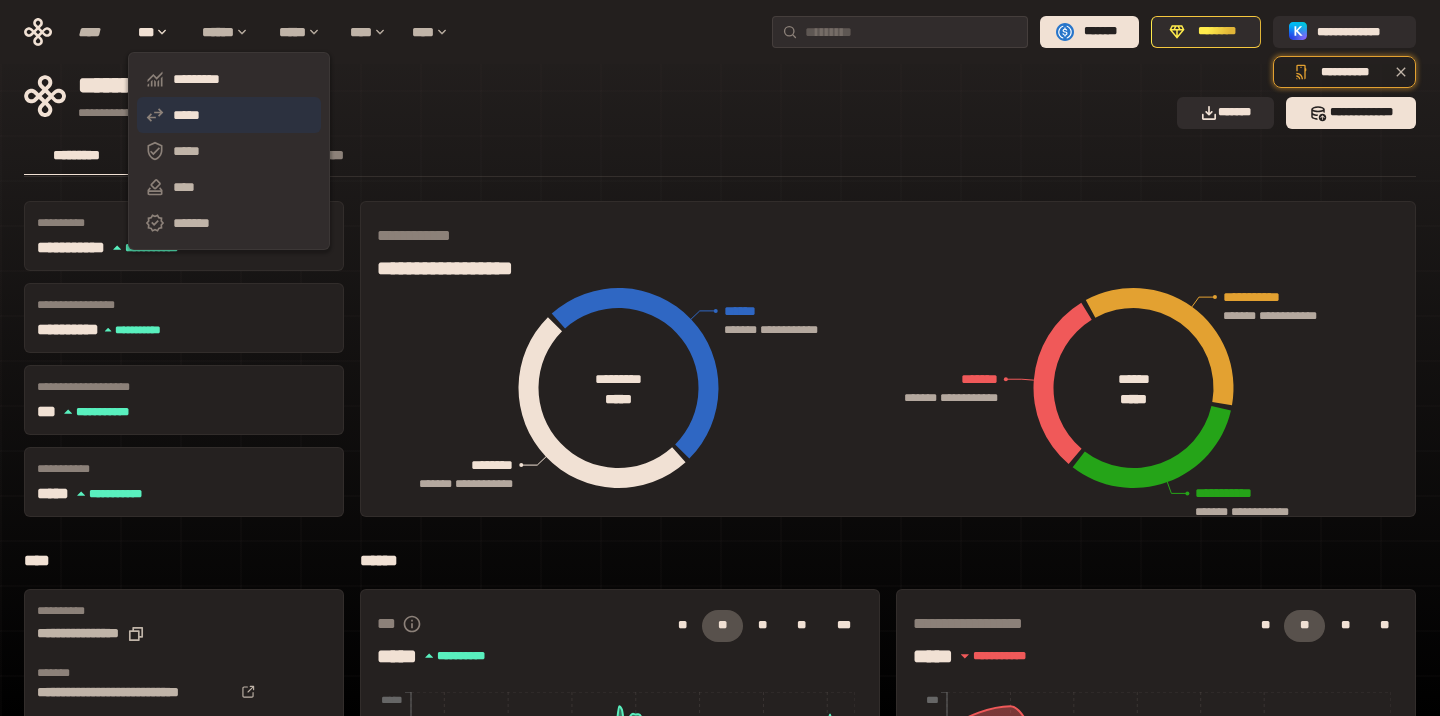 click on "*****" at bounding box center [229, 115] 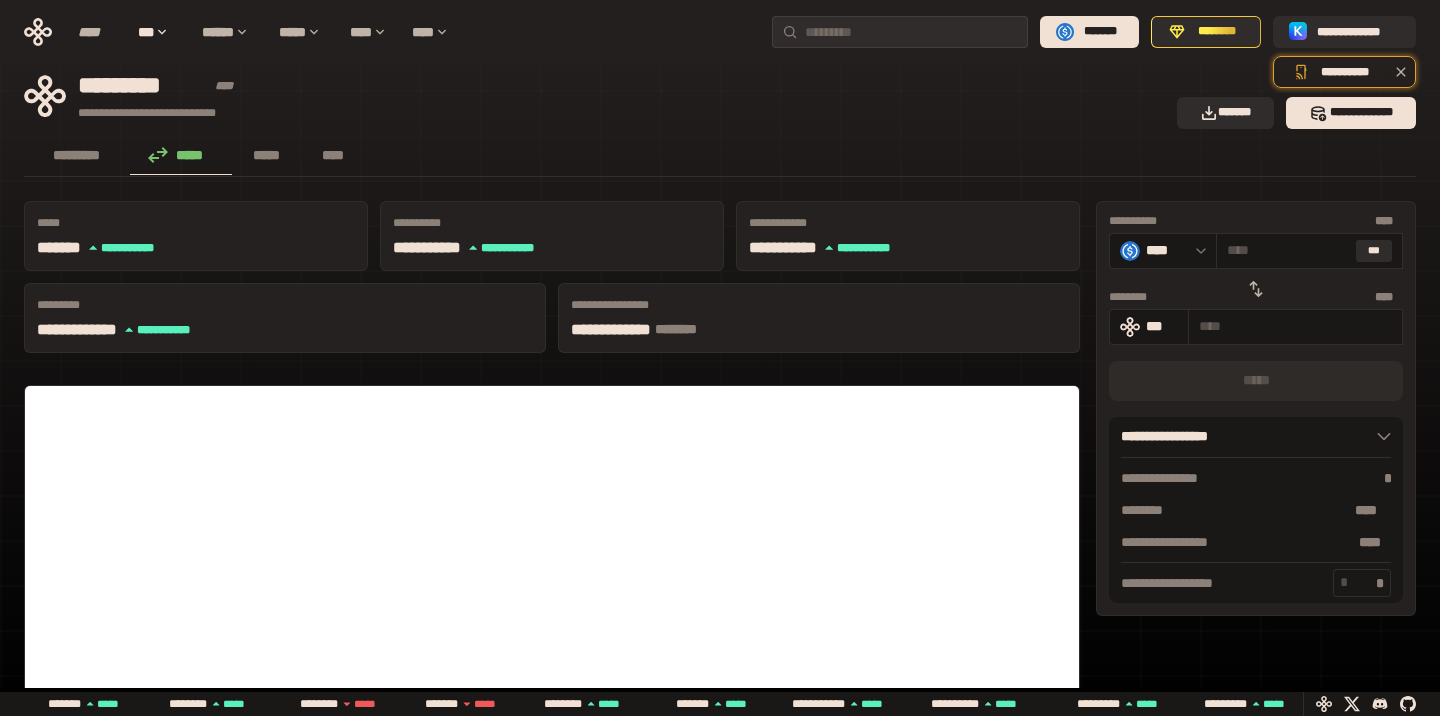 click 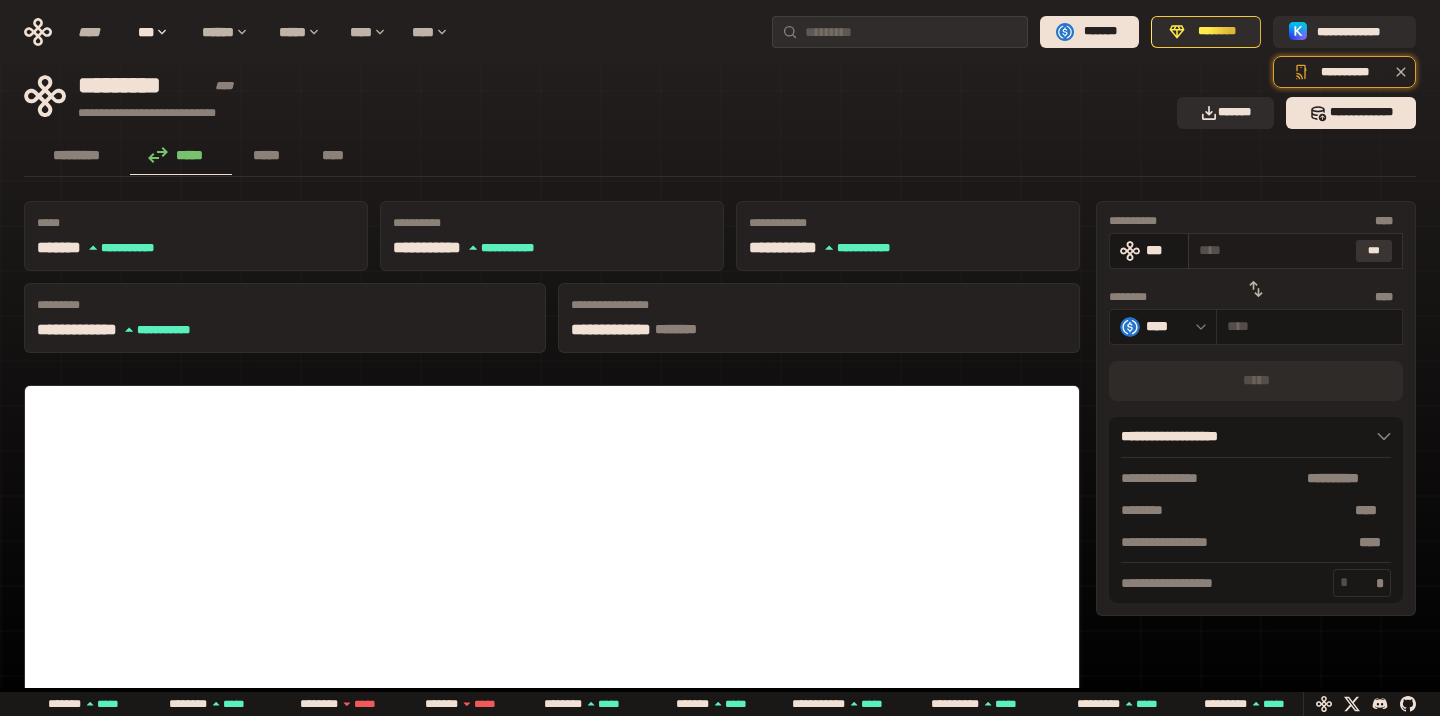 click on "***" at bounding box center (1374, 251) 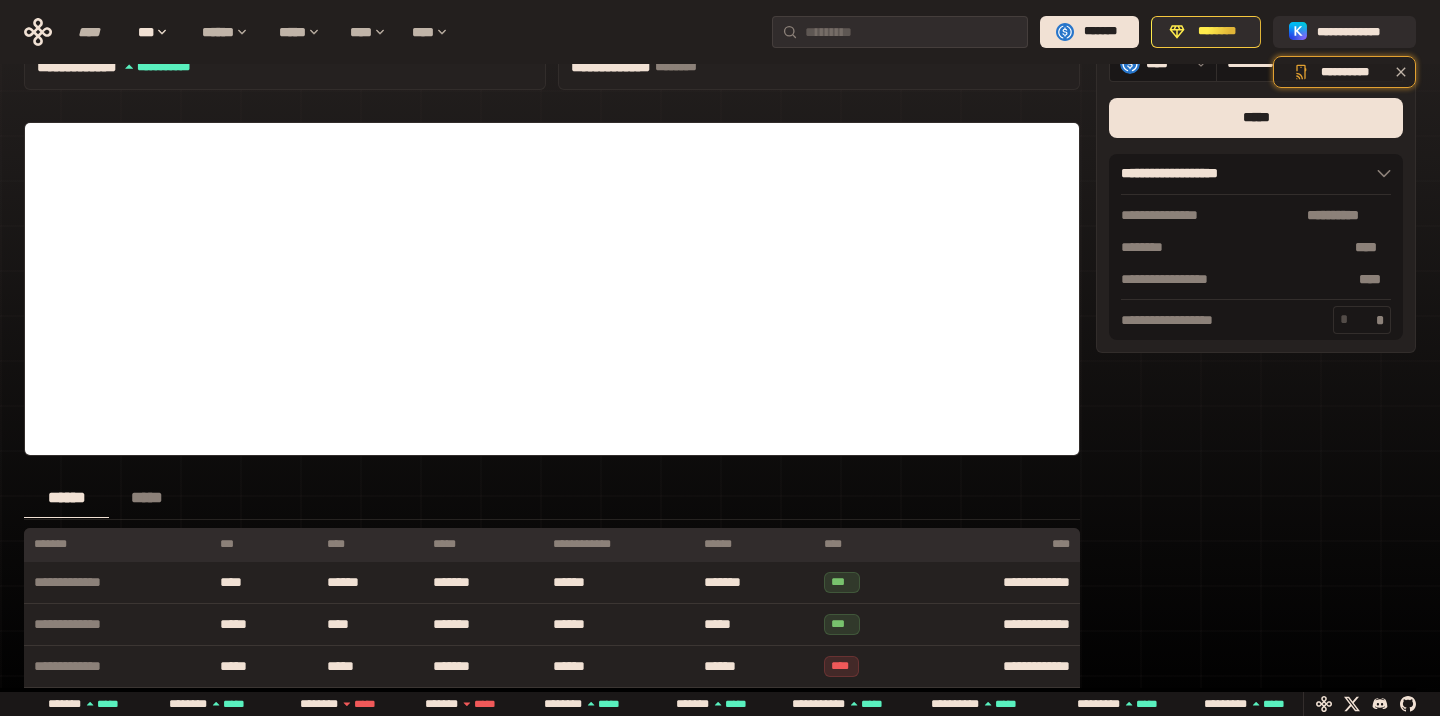 scroll, scrollTop: 0, scrollLeft: 0, axis: both 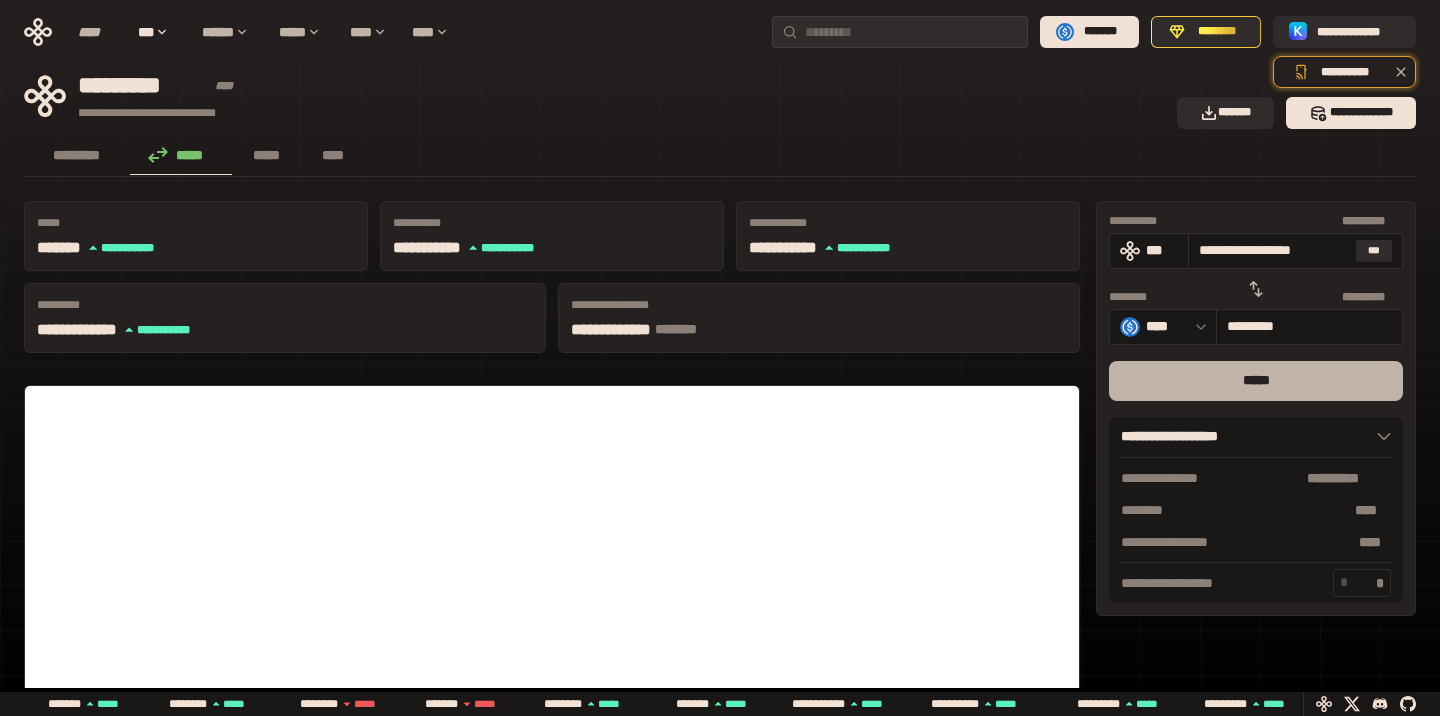 click on "*****" at bounding box center (1256, 381) 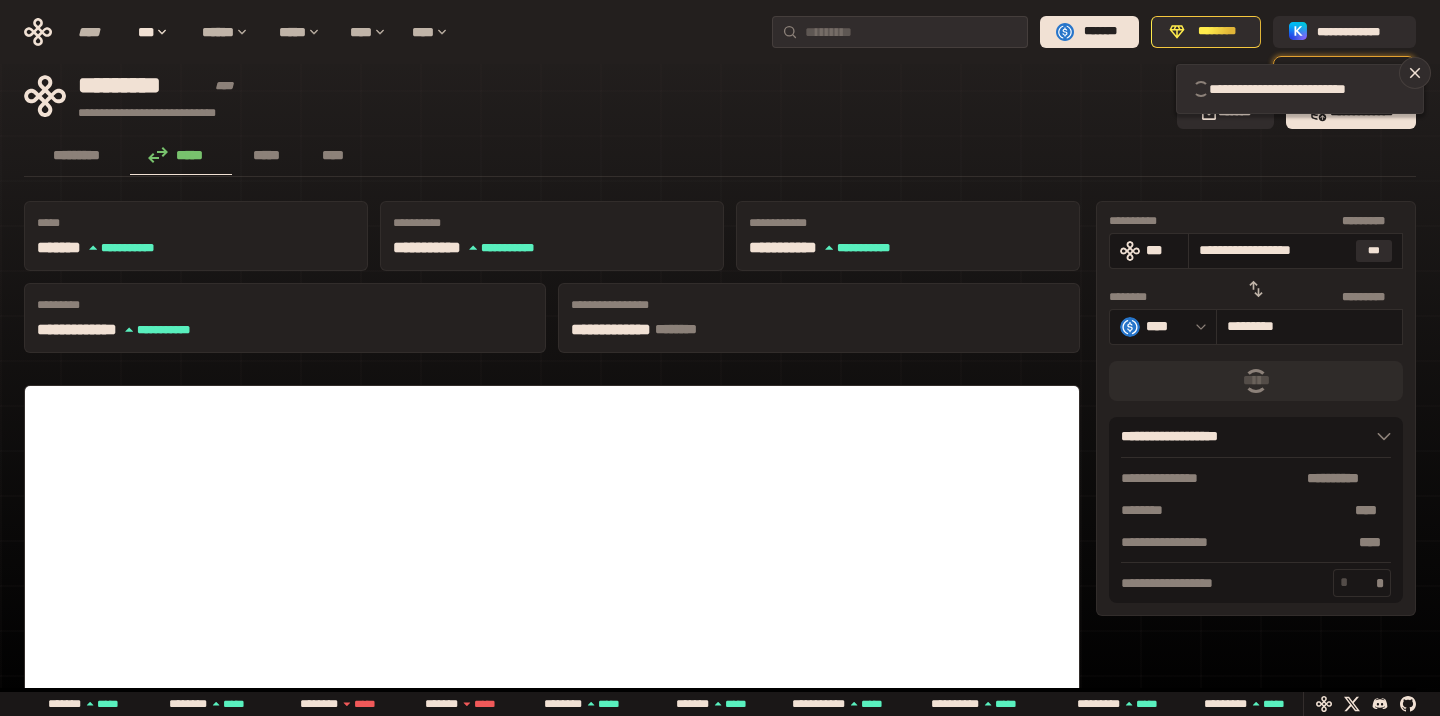 type 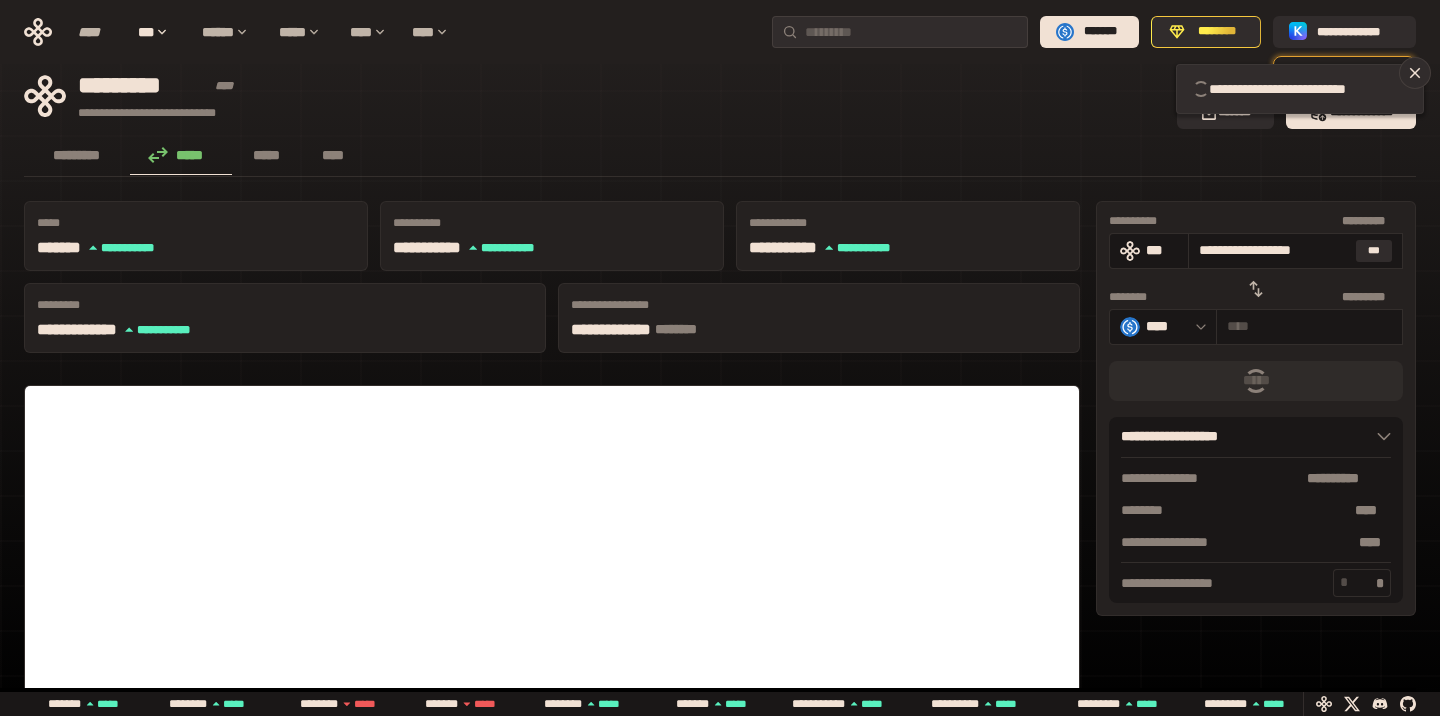 type 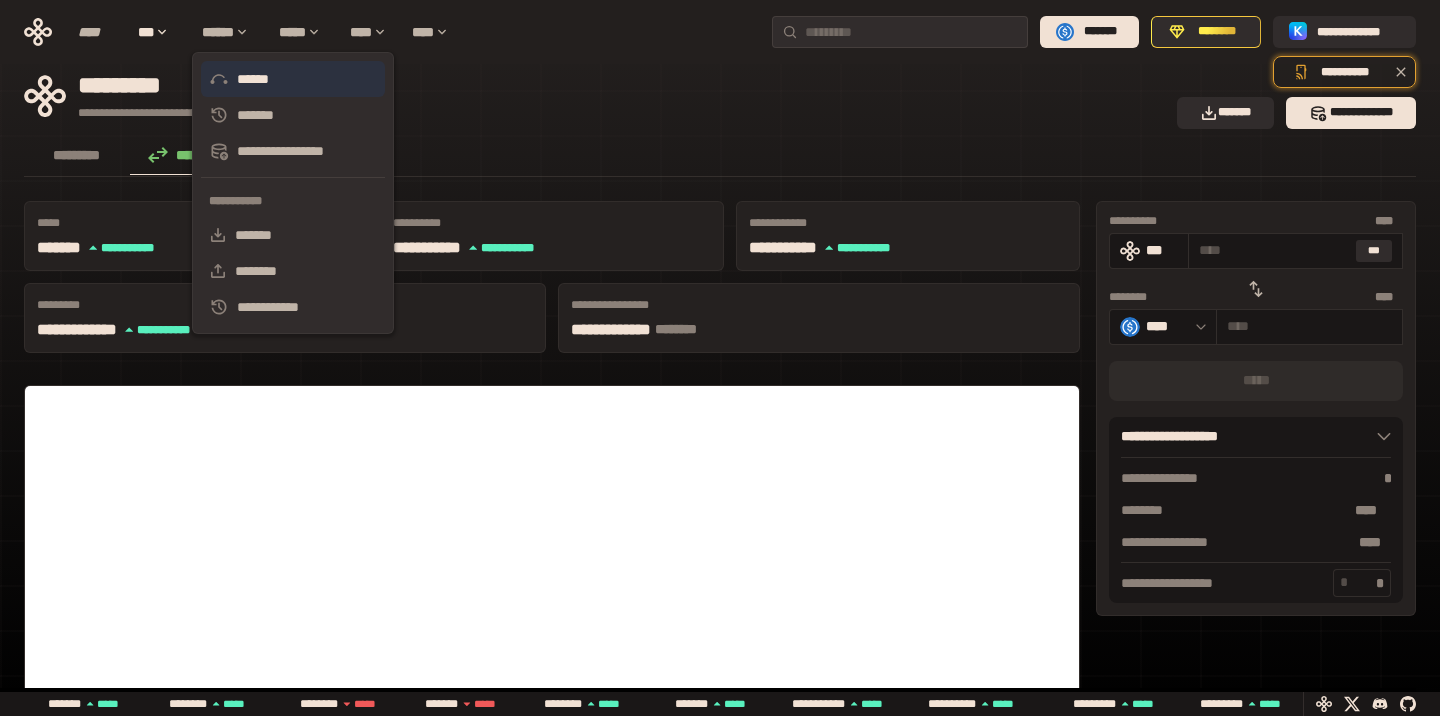 click on "******" at bounding box center (293, 79) 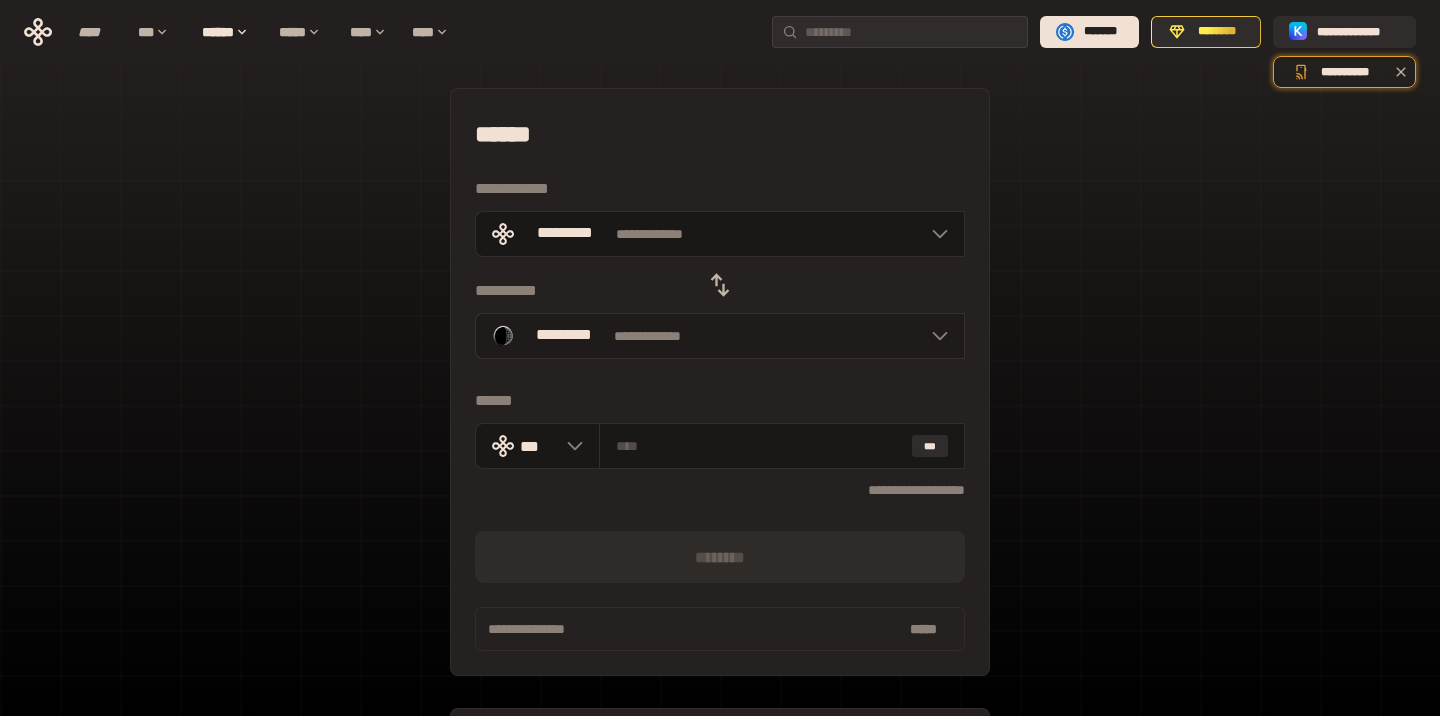 click on "**********" at bounding box center [720, 336] 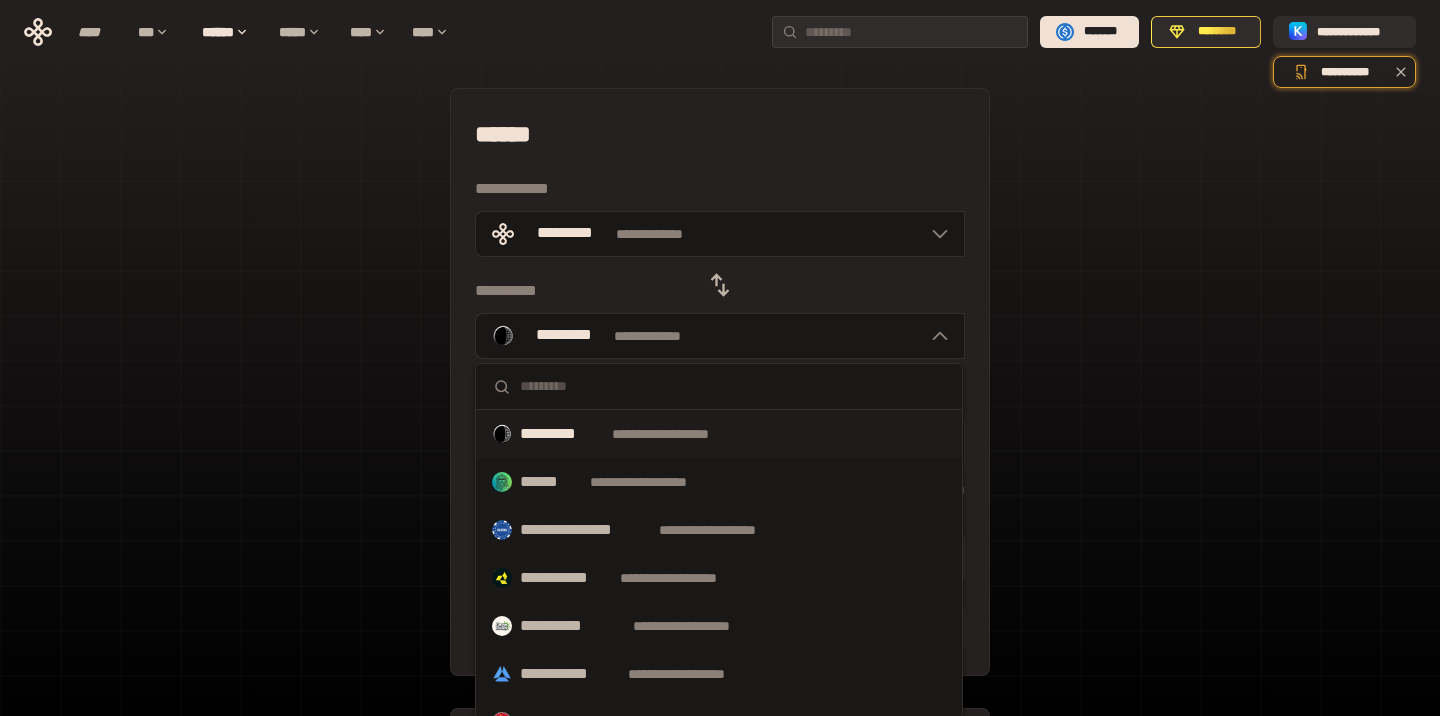 click at bounding box center [733, 386] 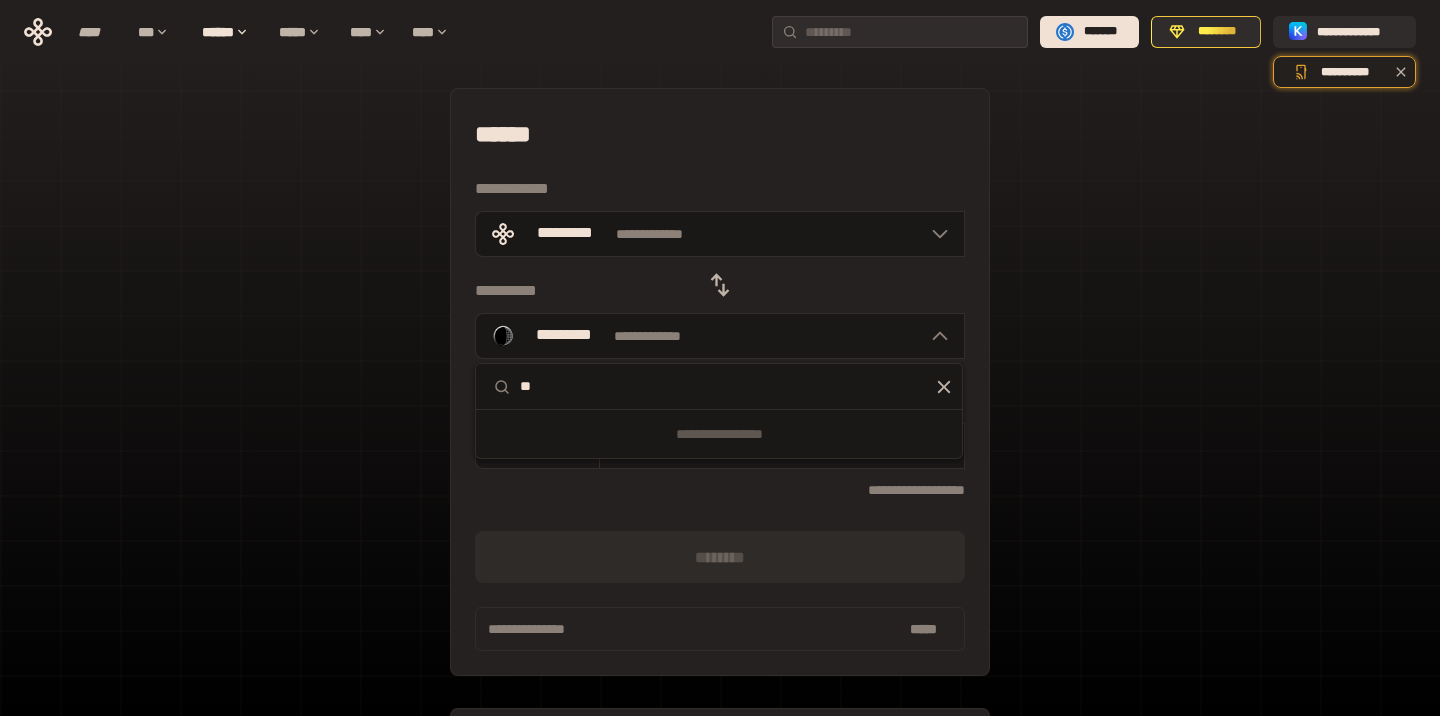 type on "*" 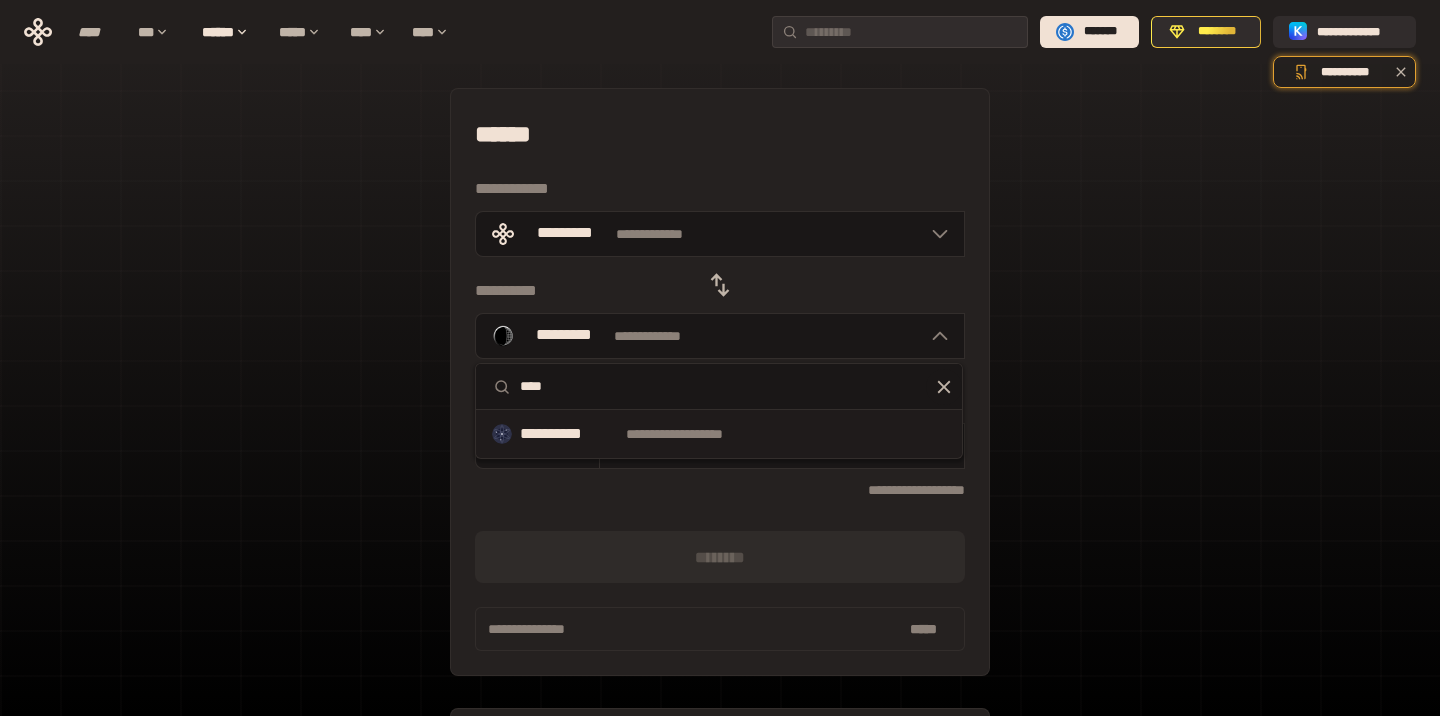 type on "****" 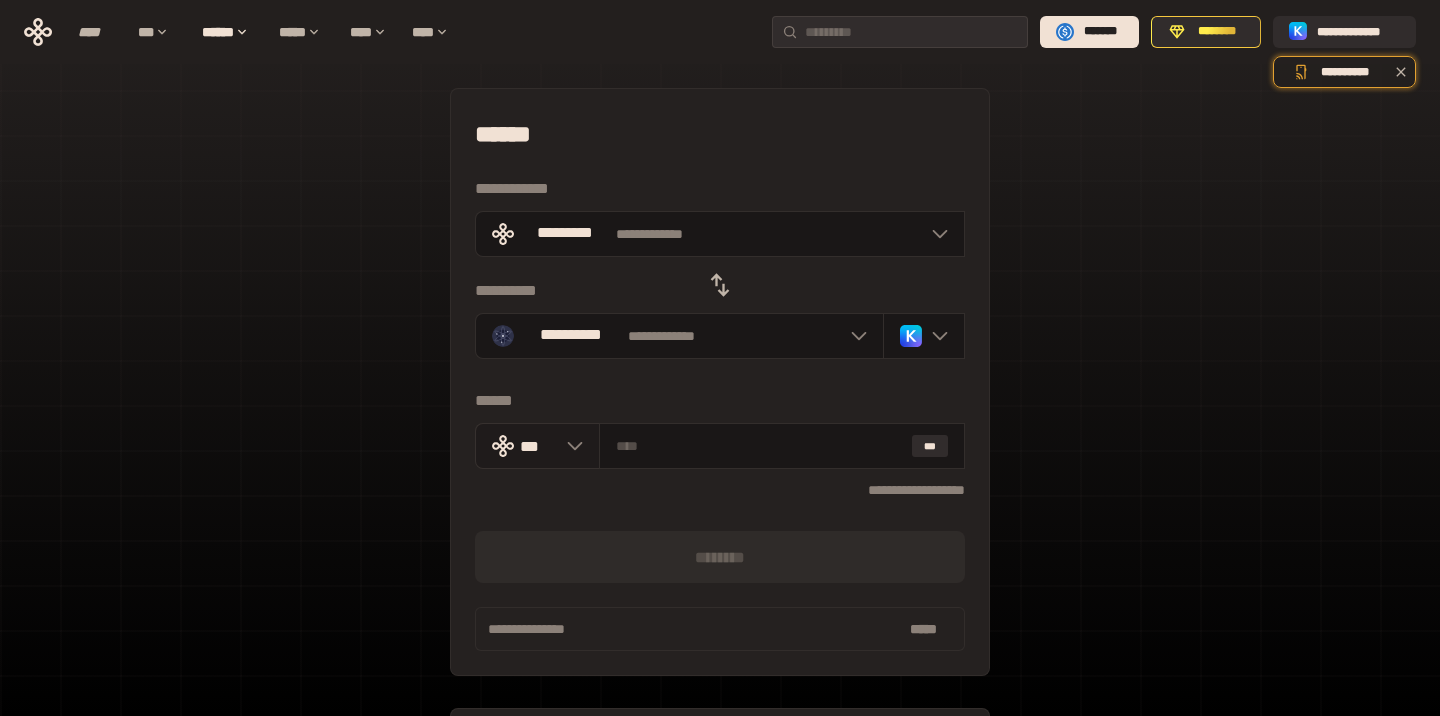 click on "***" at bounding box center [538, 446] 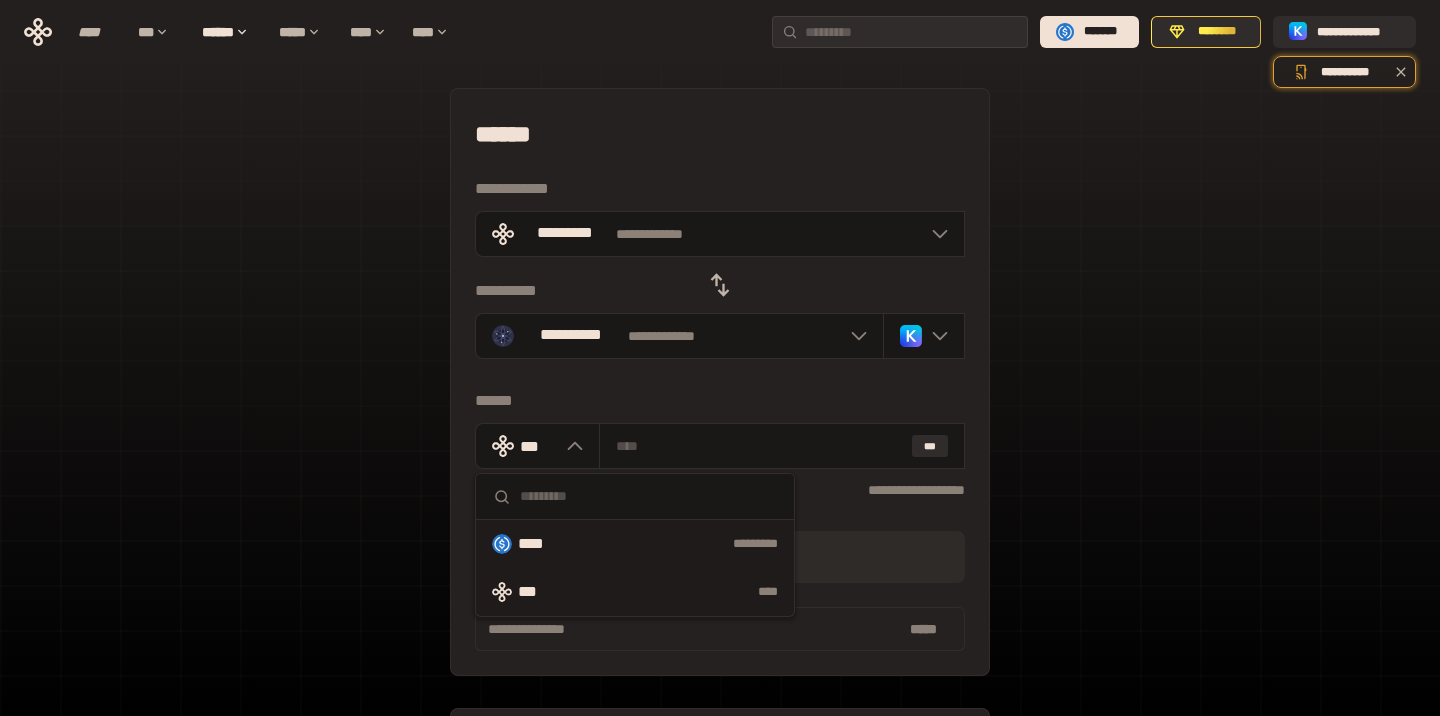 click on "****" at bounding box center [540, 544] 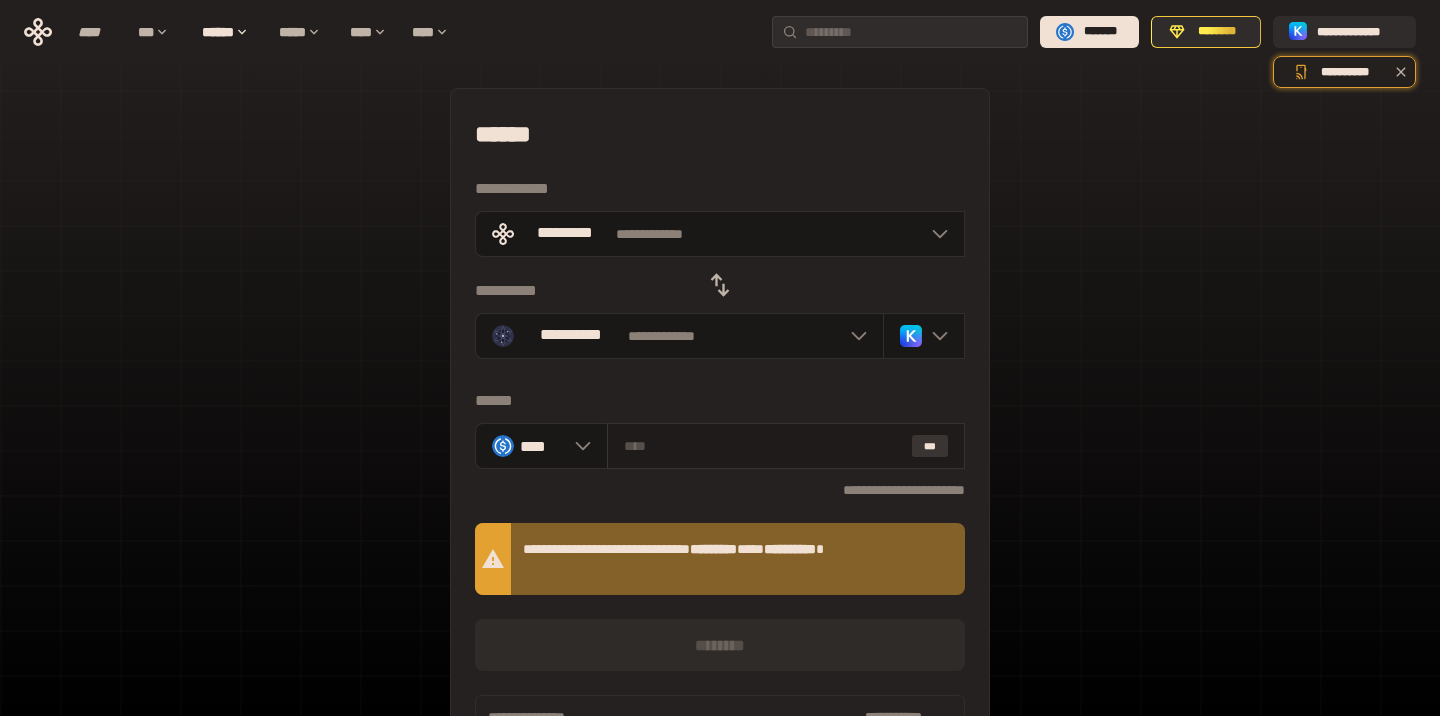 click on "***" at bounding box center [930, 446] 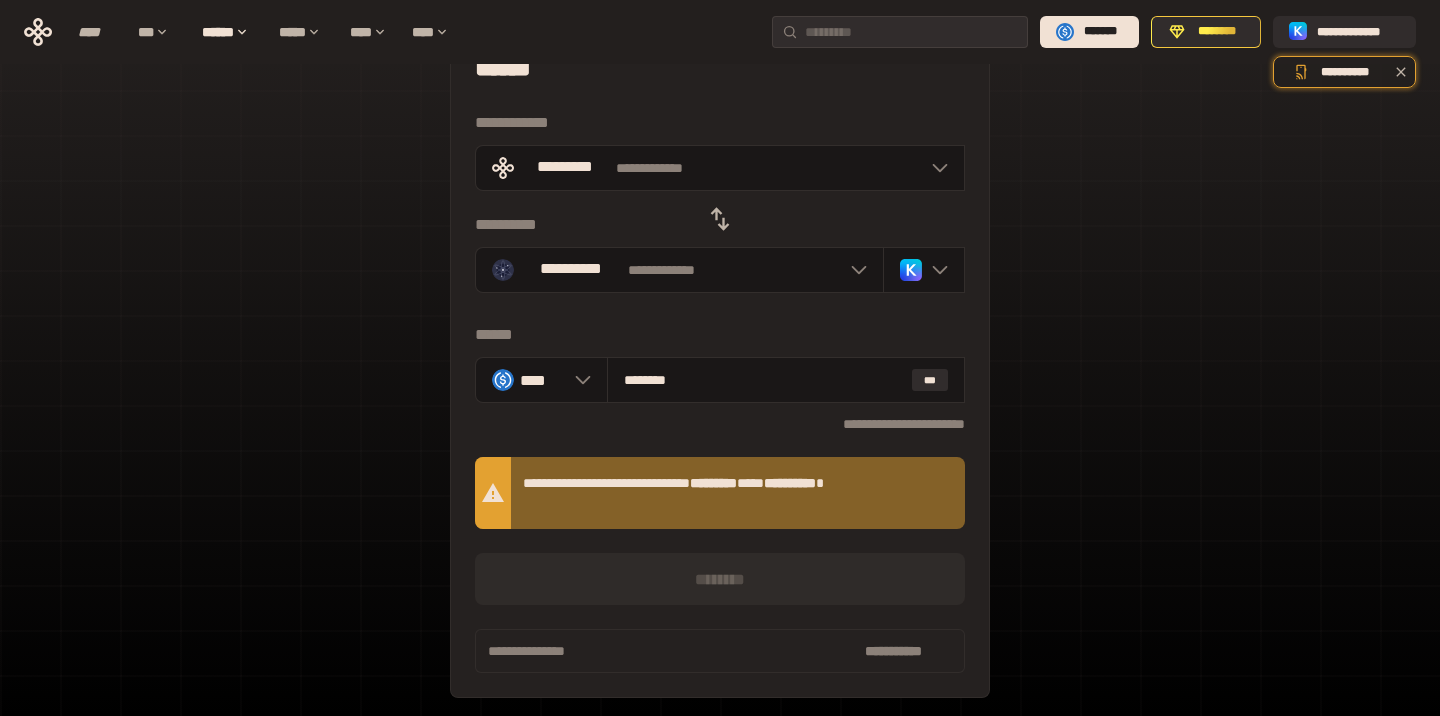 scroll, scrollTop: 58, scrollLeft: 0, axis: vertical 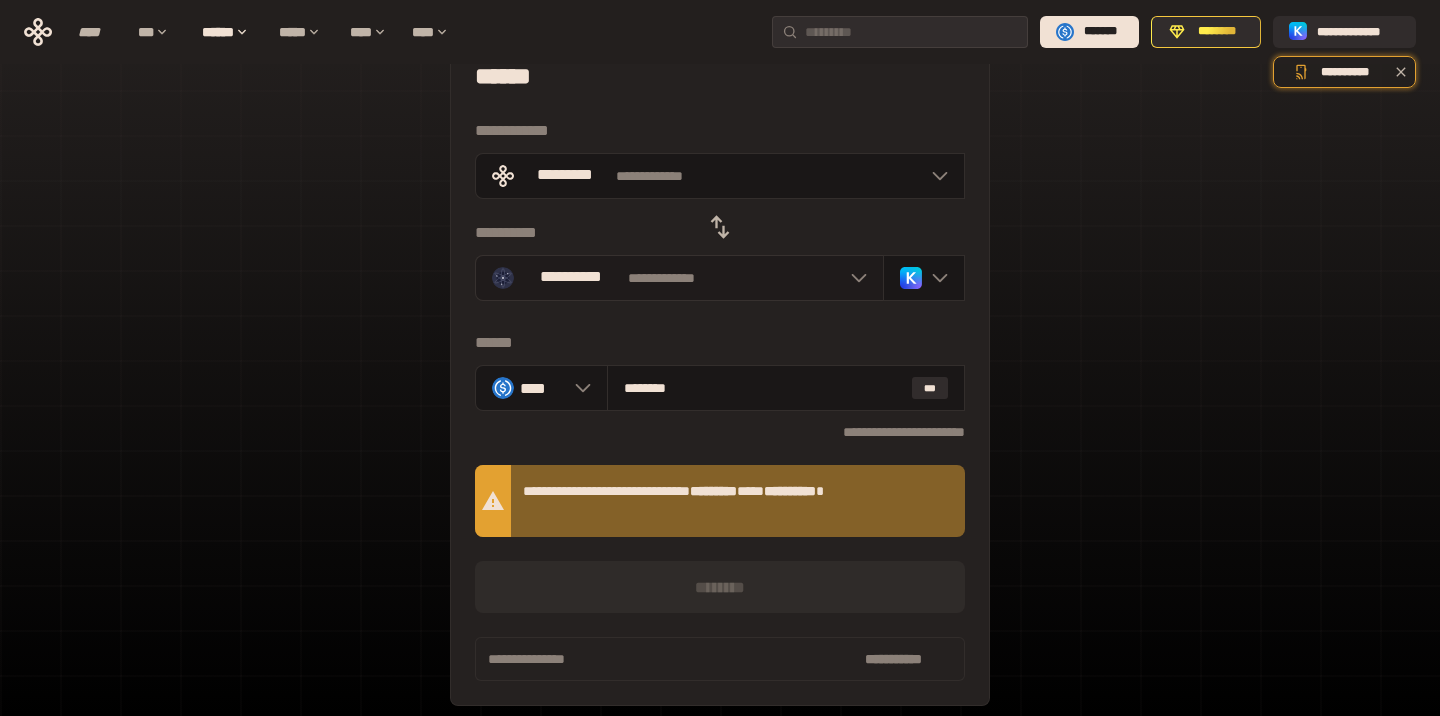 click on "**********" at bounding box center (679, 278) 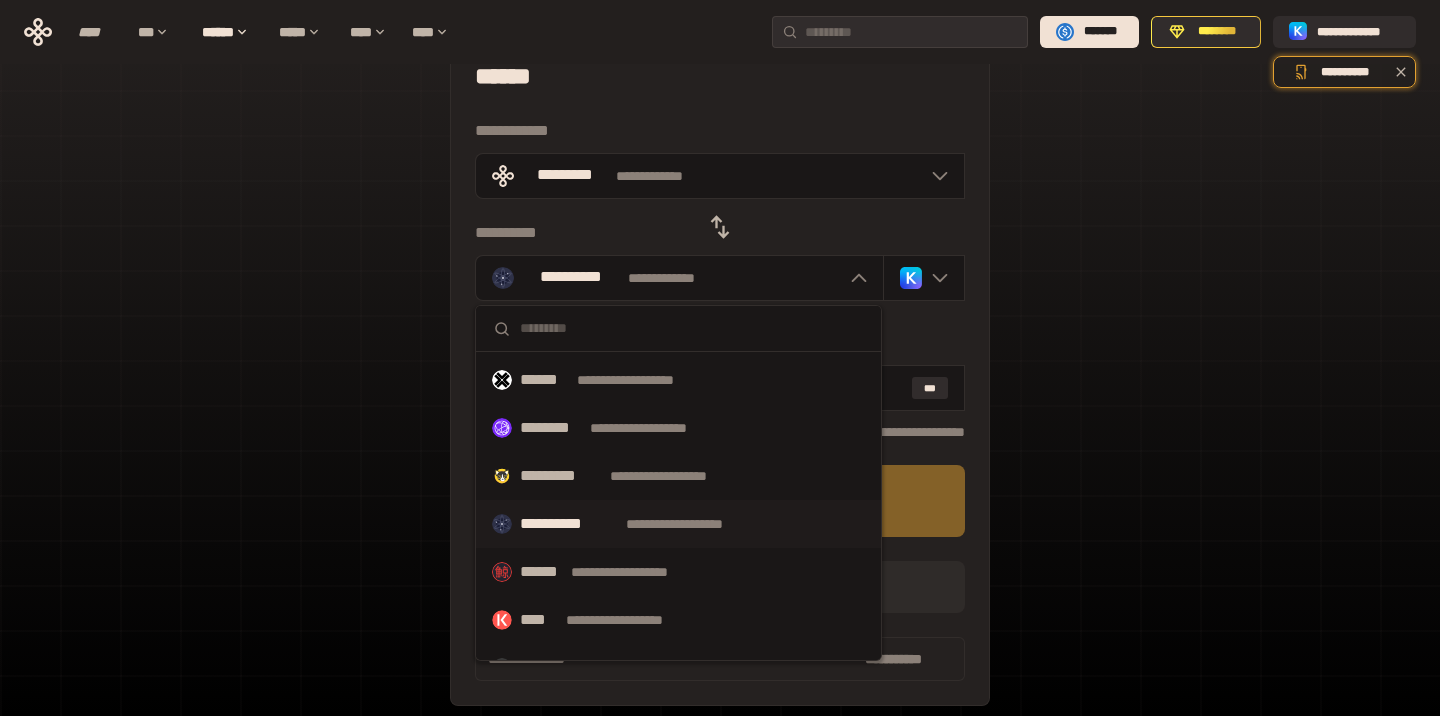 scroll, scrollTop: 501, scrollLeft: 0, axis: vertical 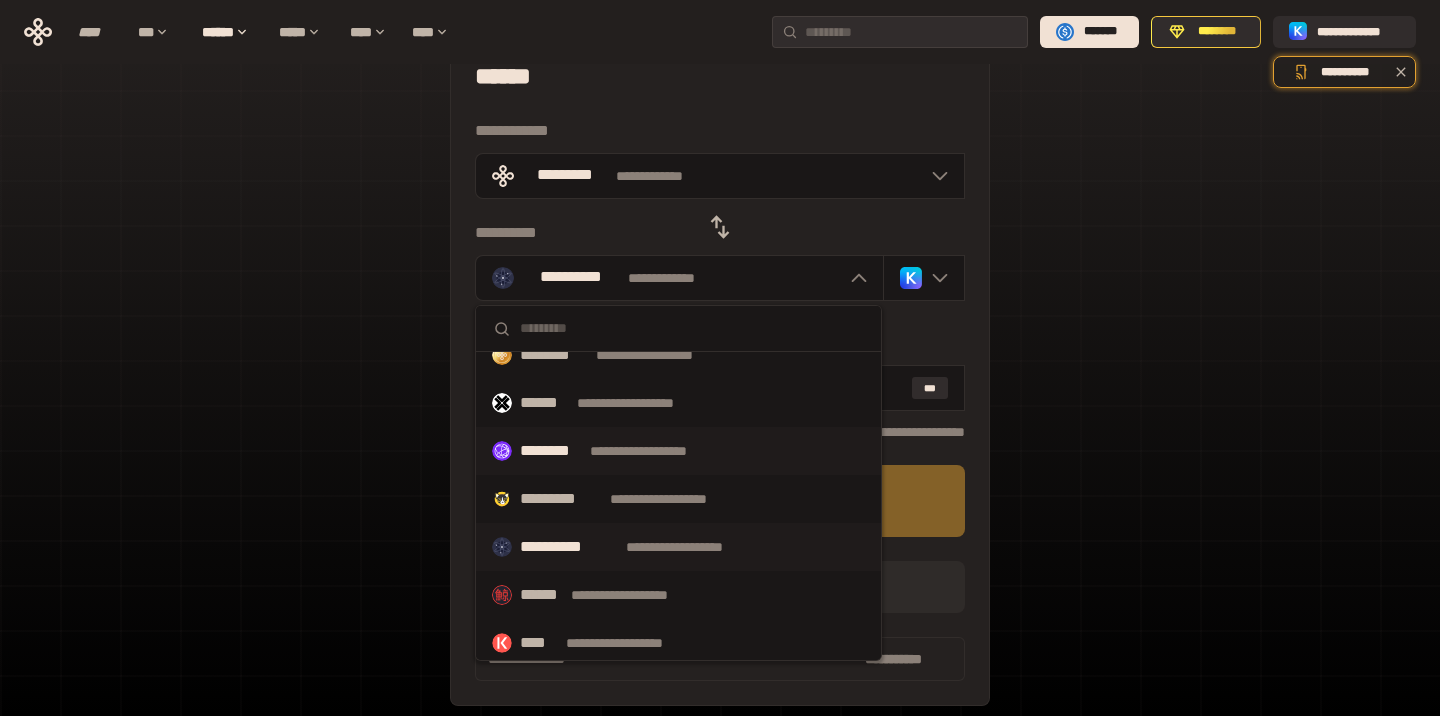 click on "**********" at bounding box center (657, 451) 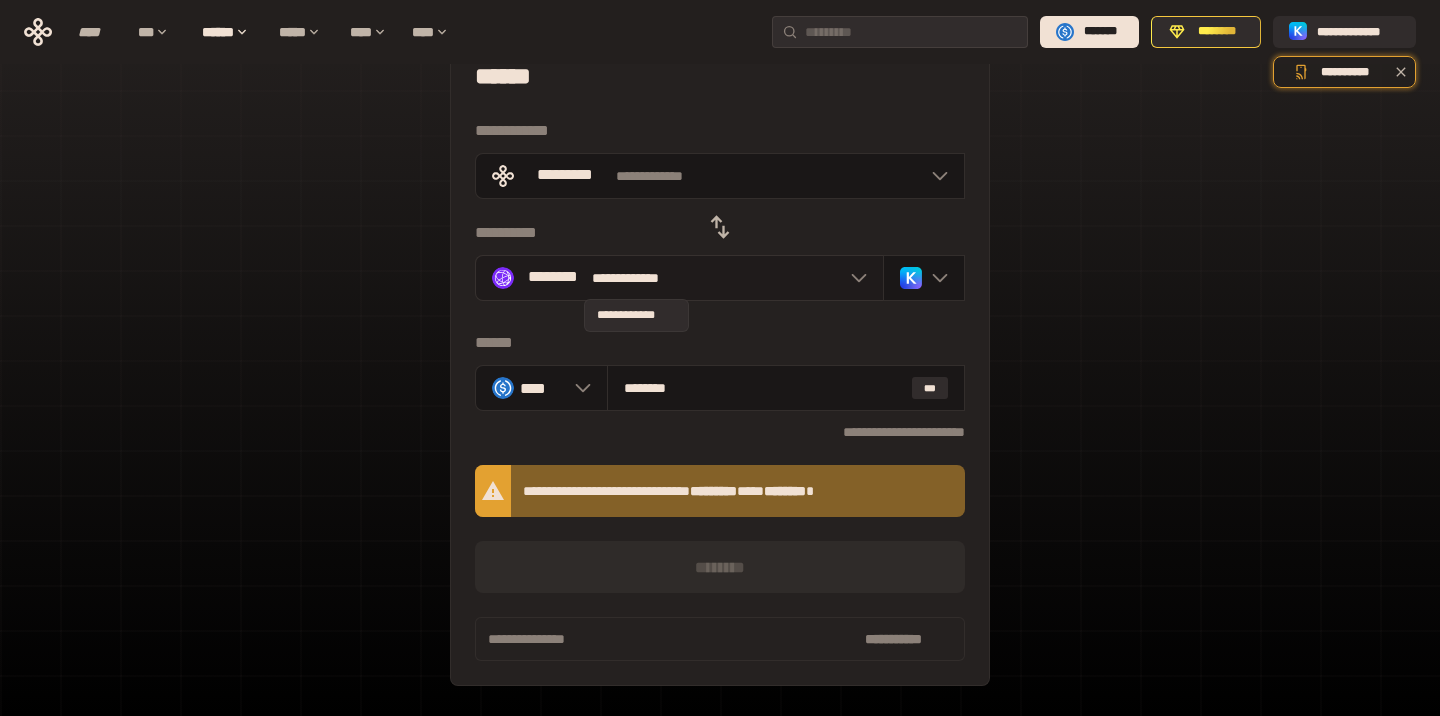 click on "**********" at bounding box center (637, 278) 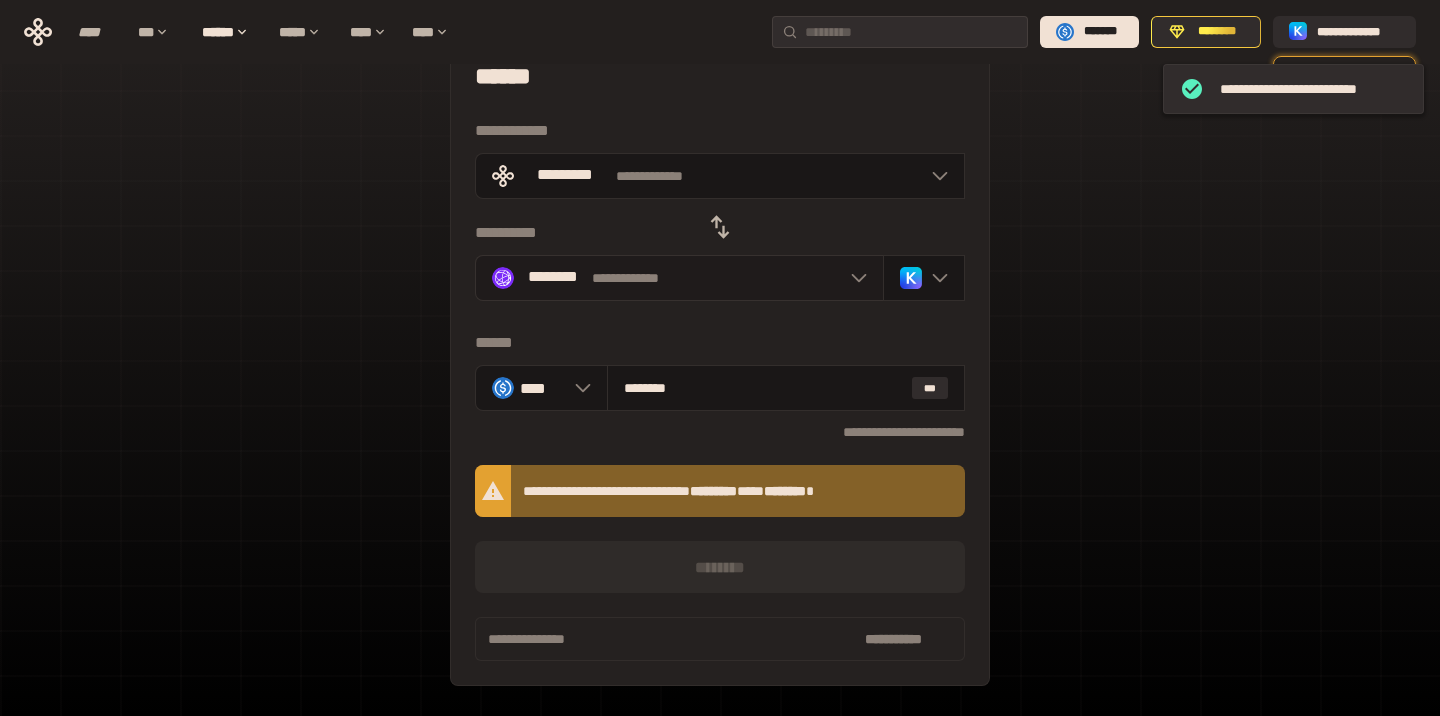 click on "**********" at bounding box center (679, 278) 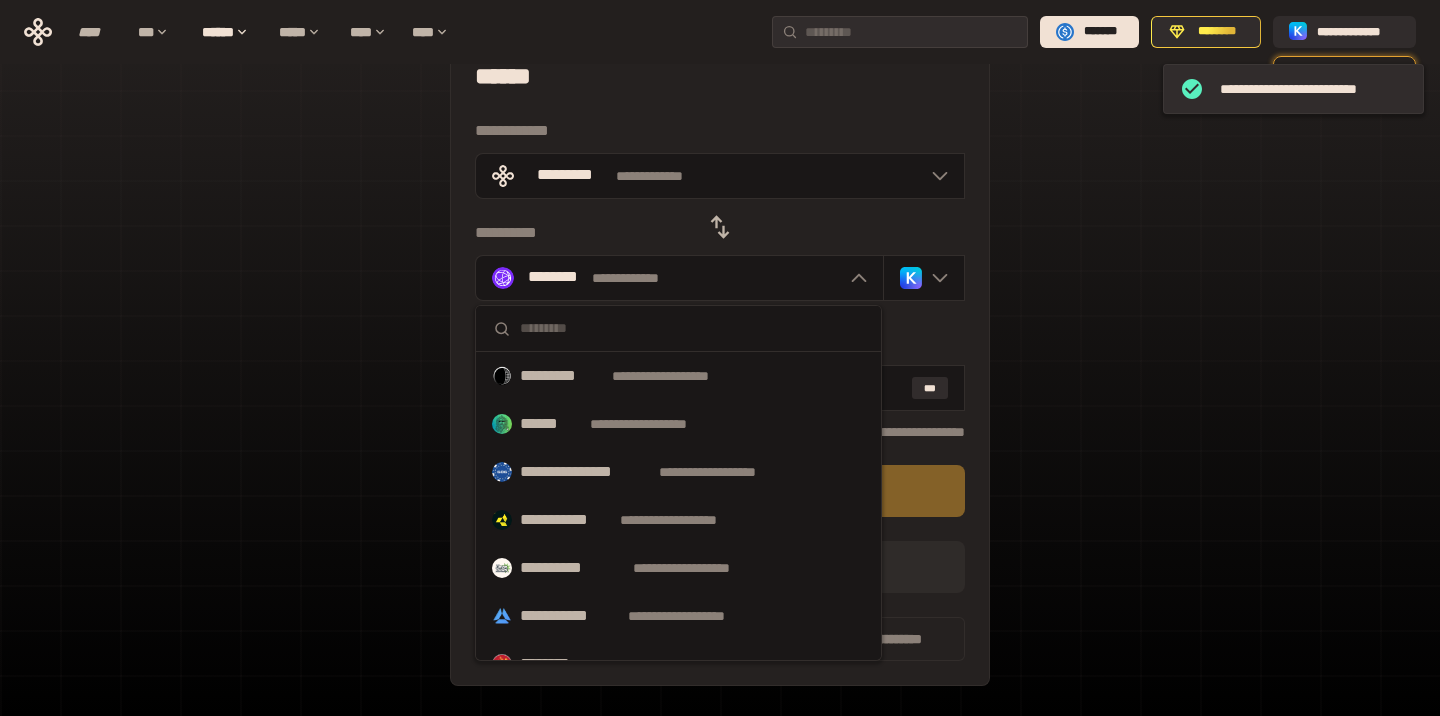click at bounding box center (692, 328) 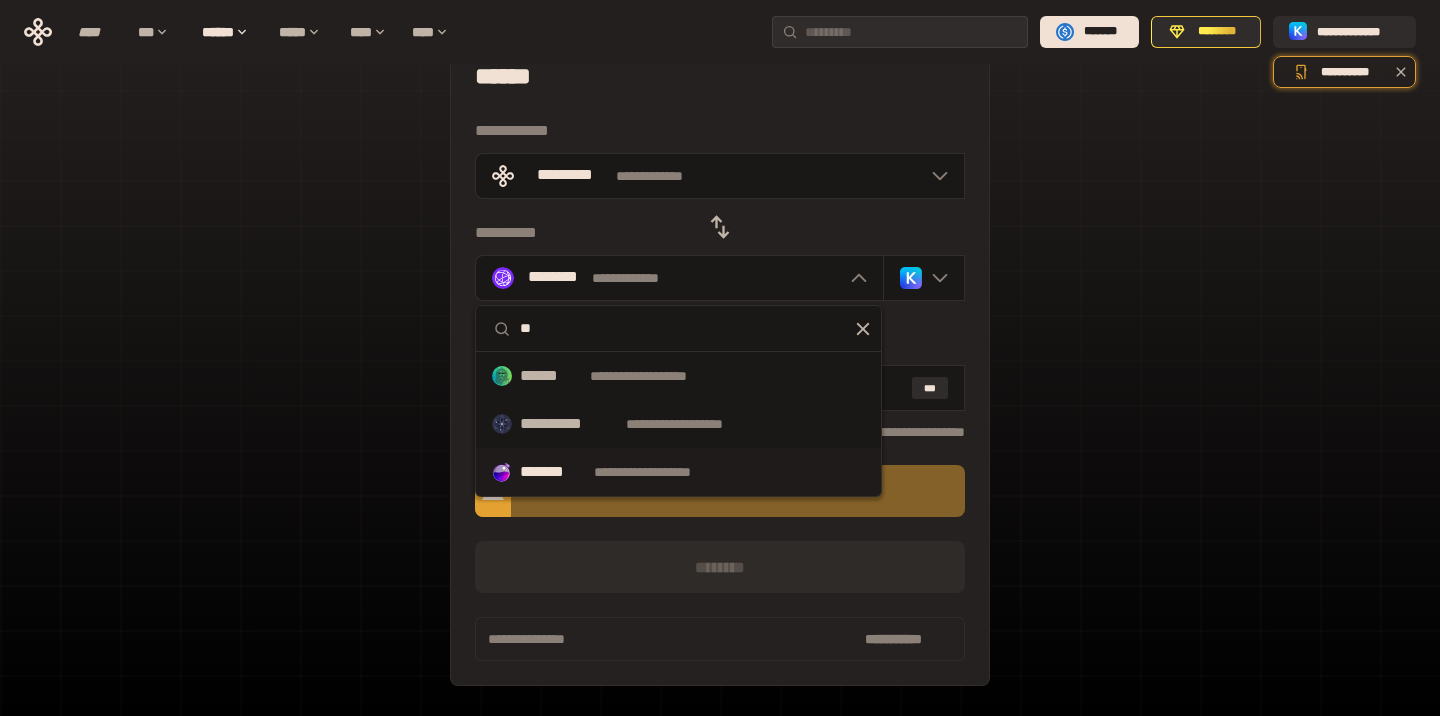 type on "**" 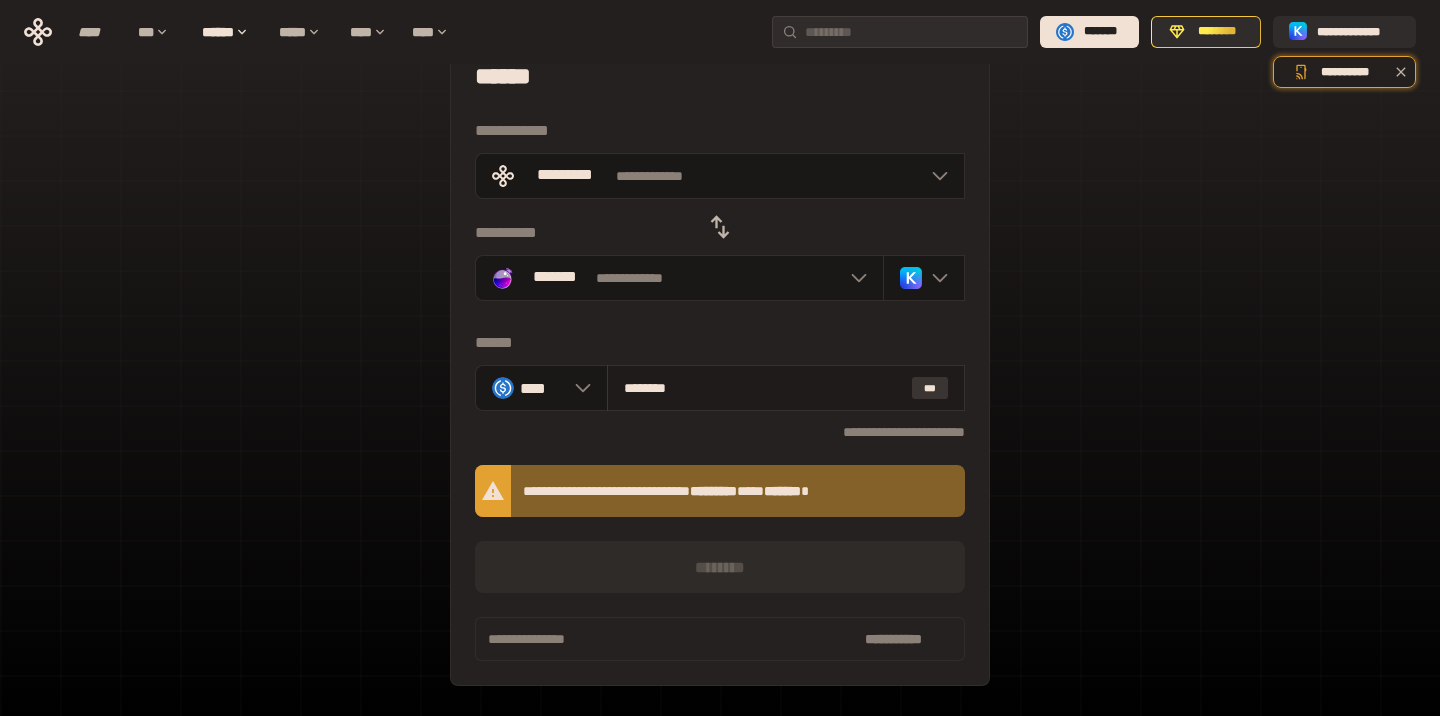 click on "***" at bounding box center [930, 388] 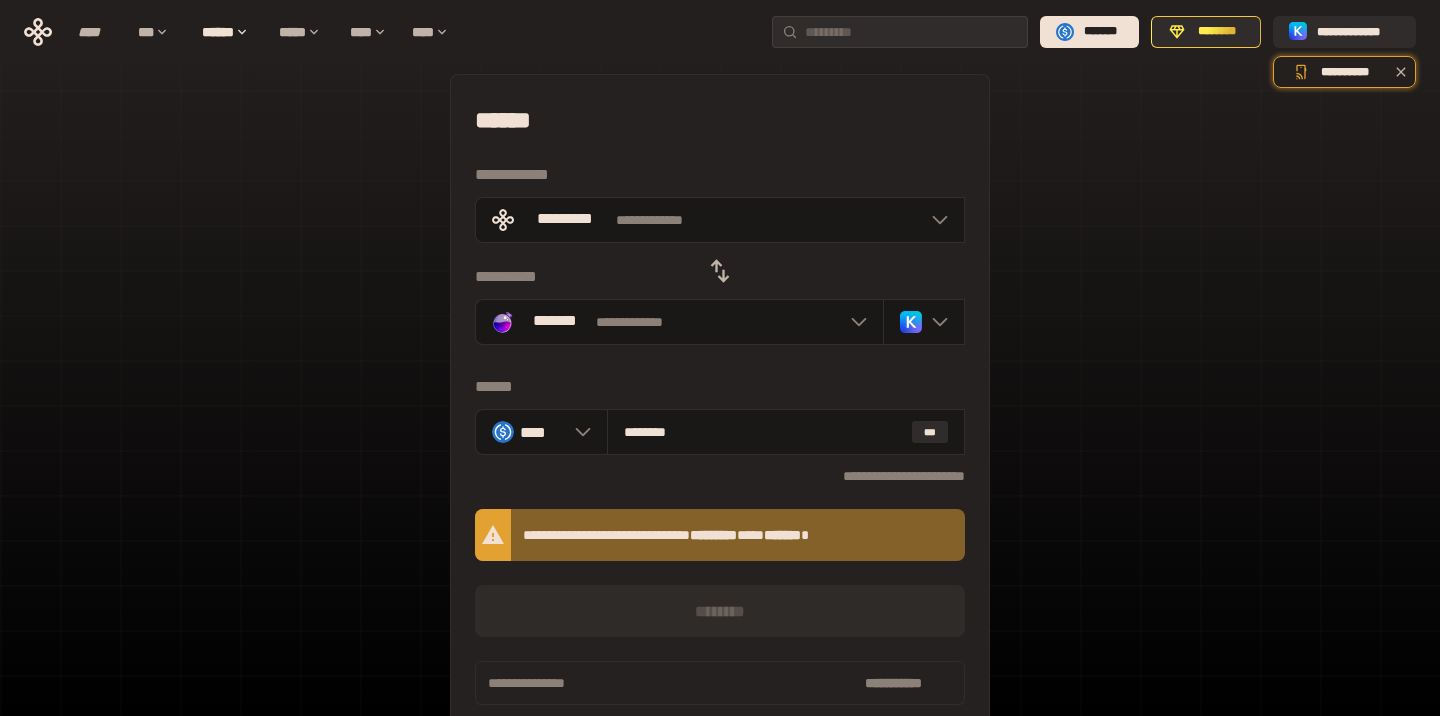 scroll, scrollTop: 0, scrollLeft: 0, axis: both 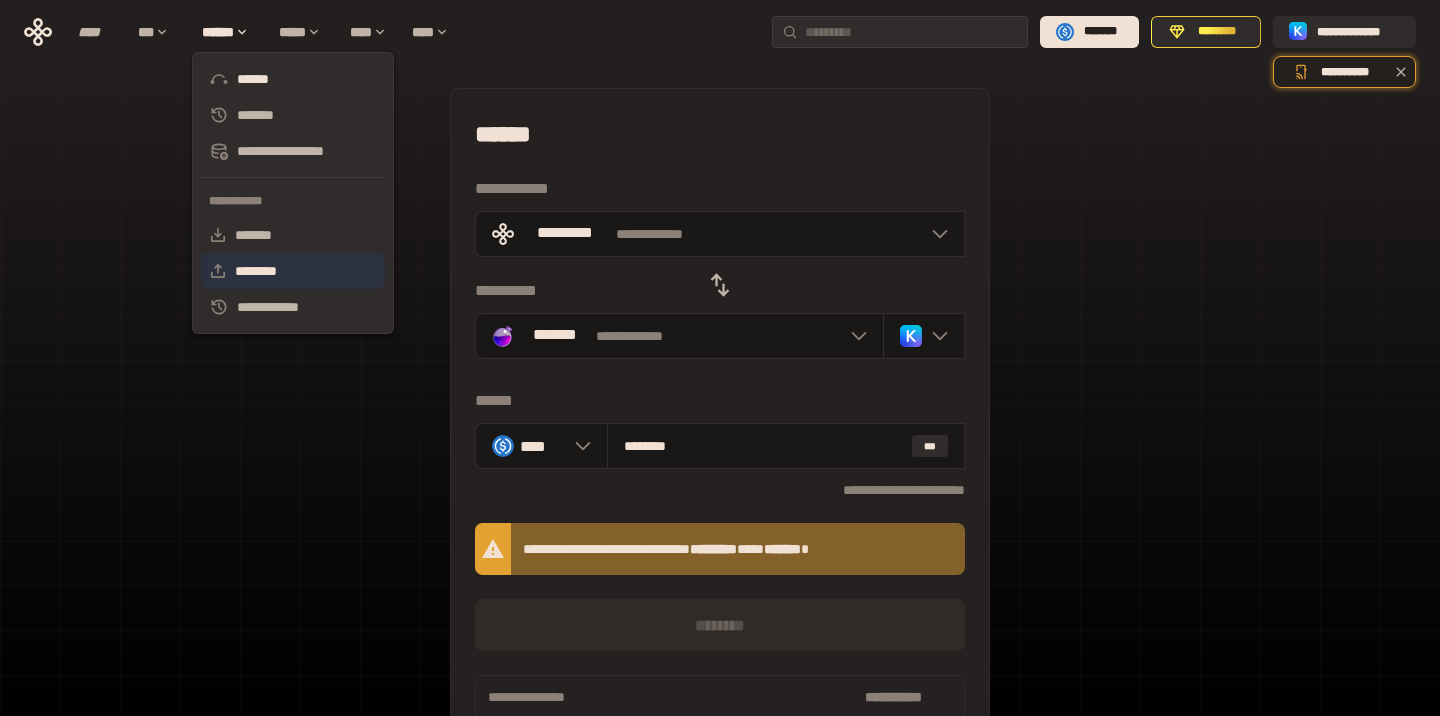 click on "********" at bounding box center (293, 271) 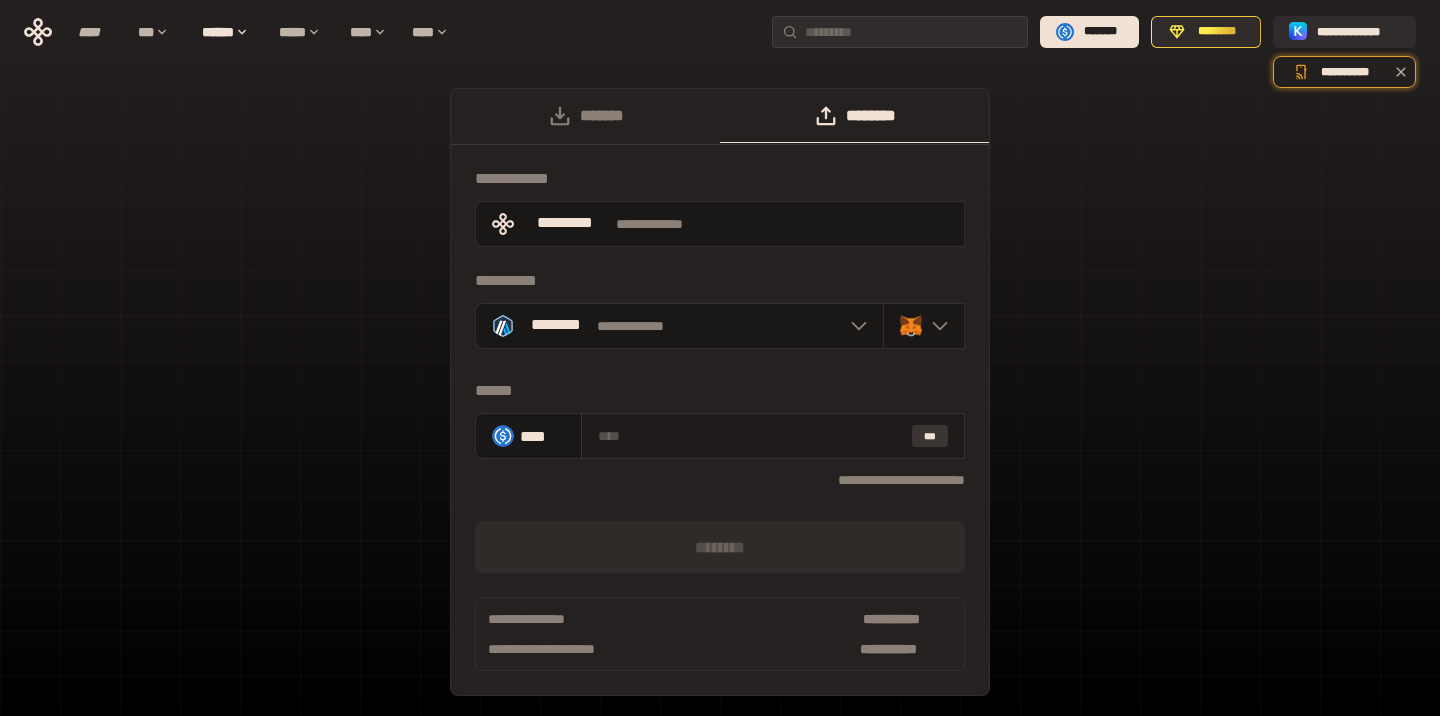 click on "***" at bounding box center [930, 436] 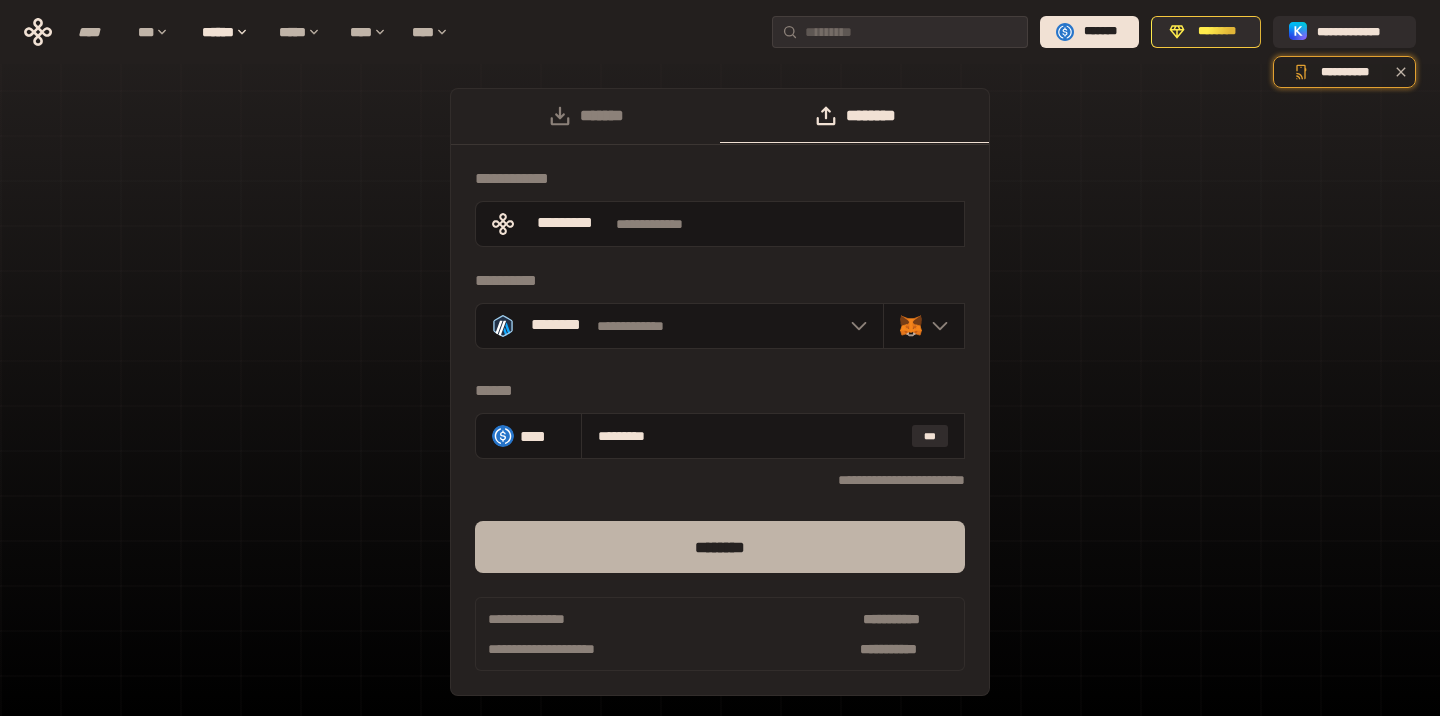 click on "********" at bounding box center (720, 547) 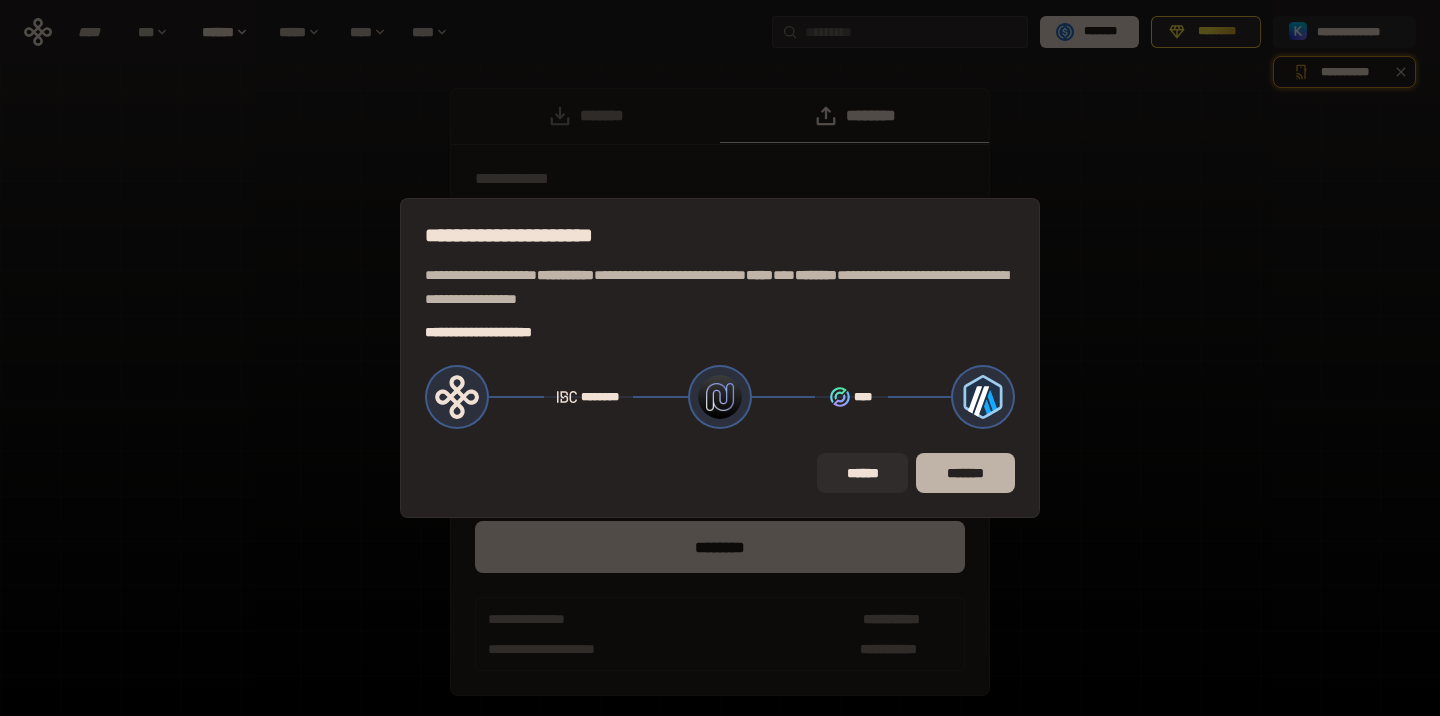 click on "*******" at bounding box center (965, 473) 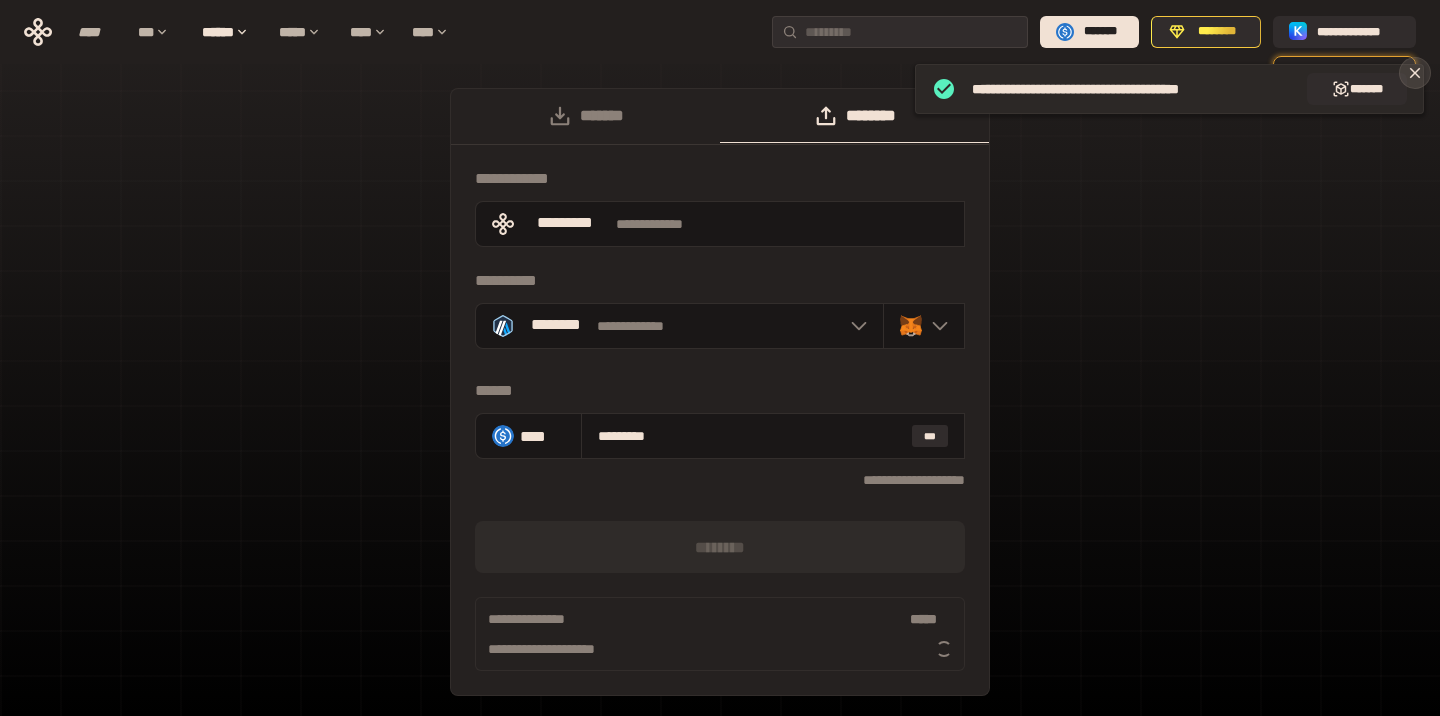 click 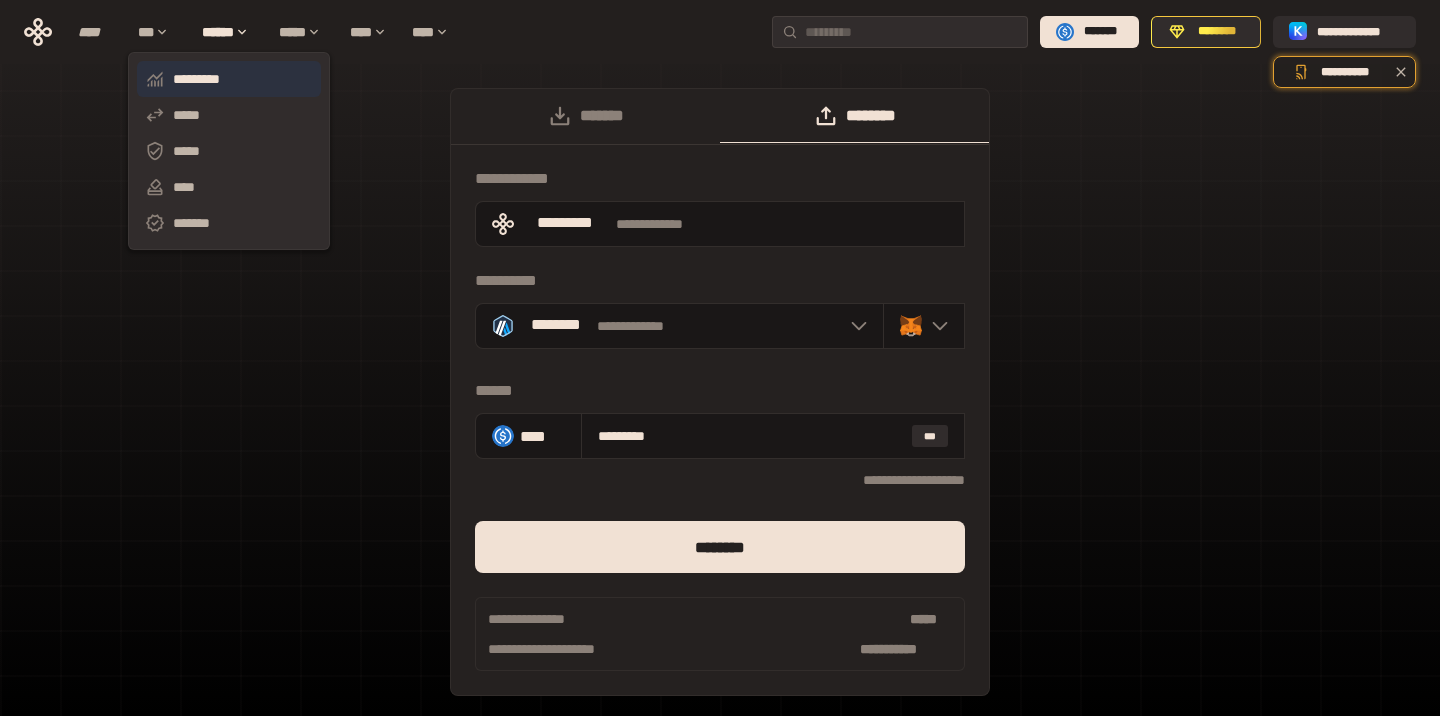 click on "*********" at bounding box center (229, 79) 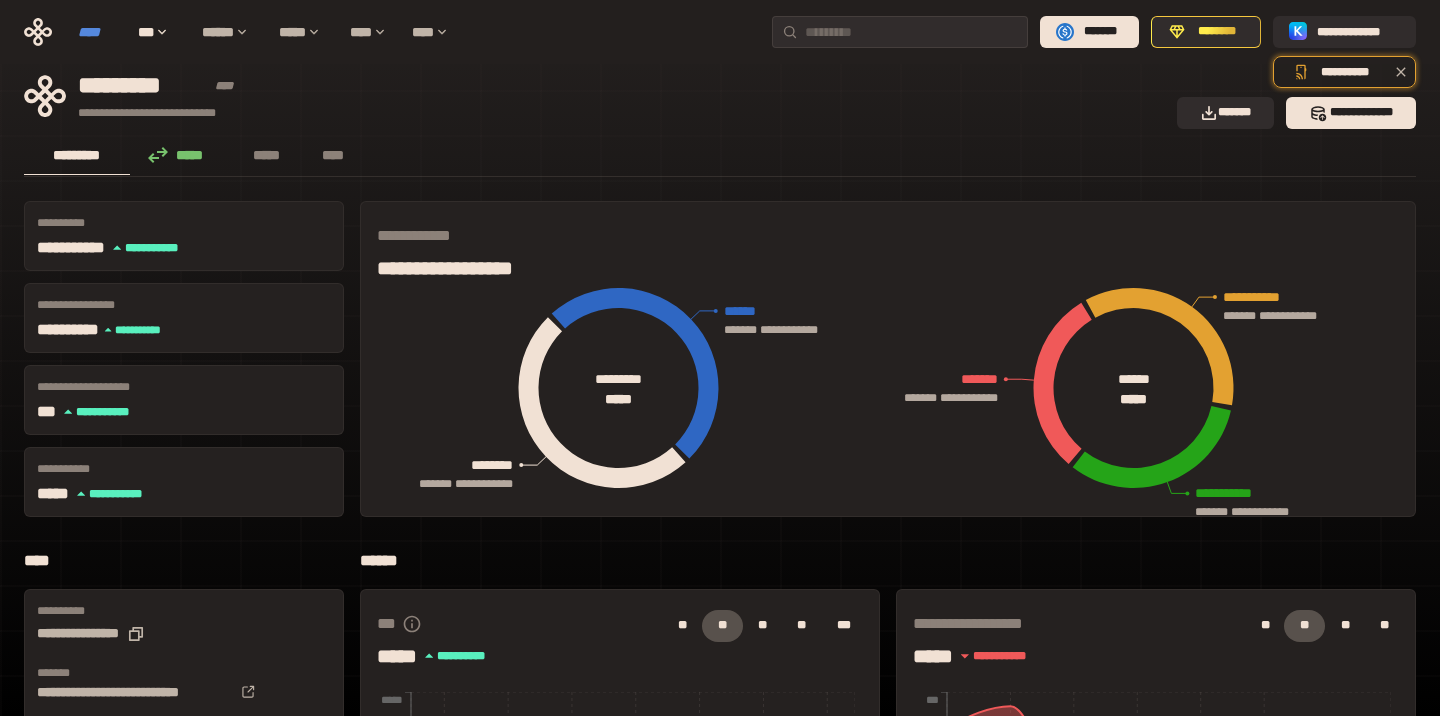 click on "****" at bounding box center (98, 32) 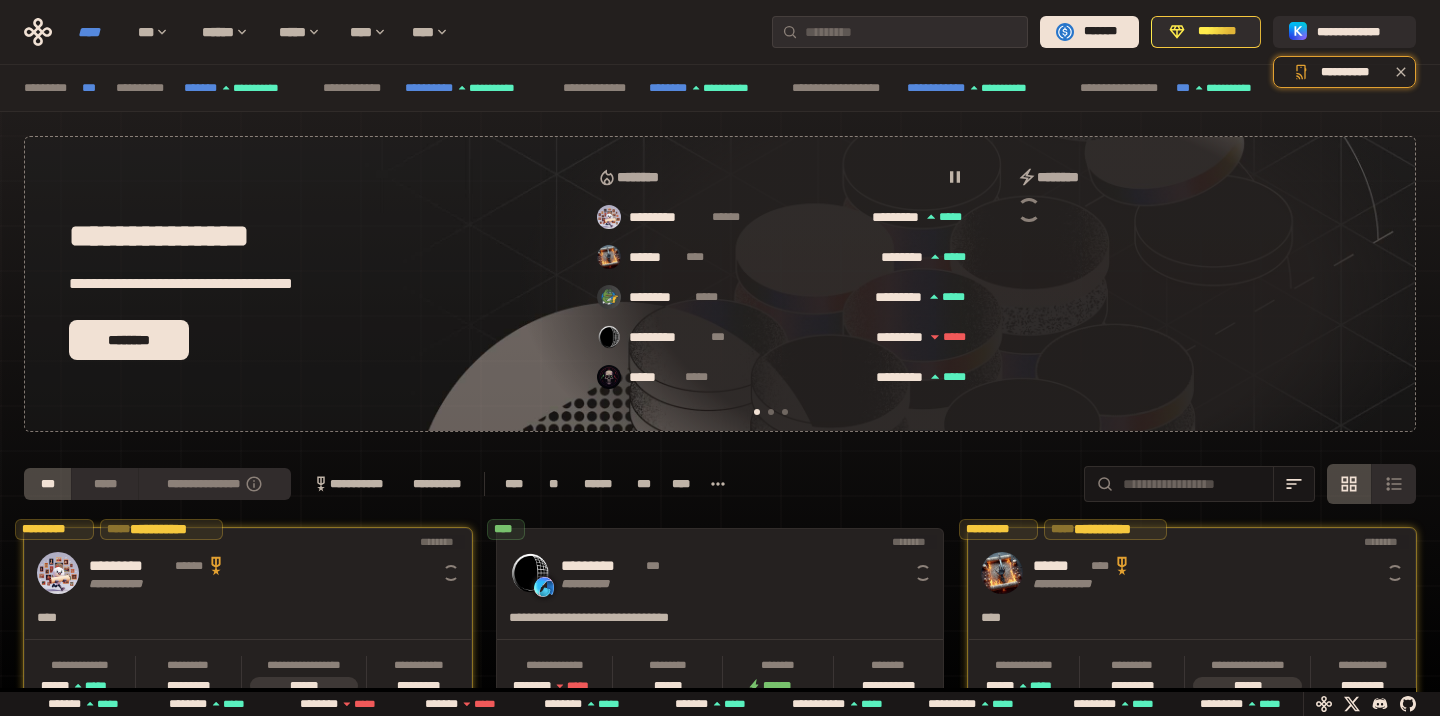 scroll, scrollTop: 0, scrollLeft: 16, axis: horizontal 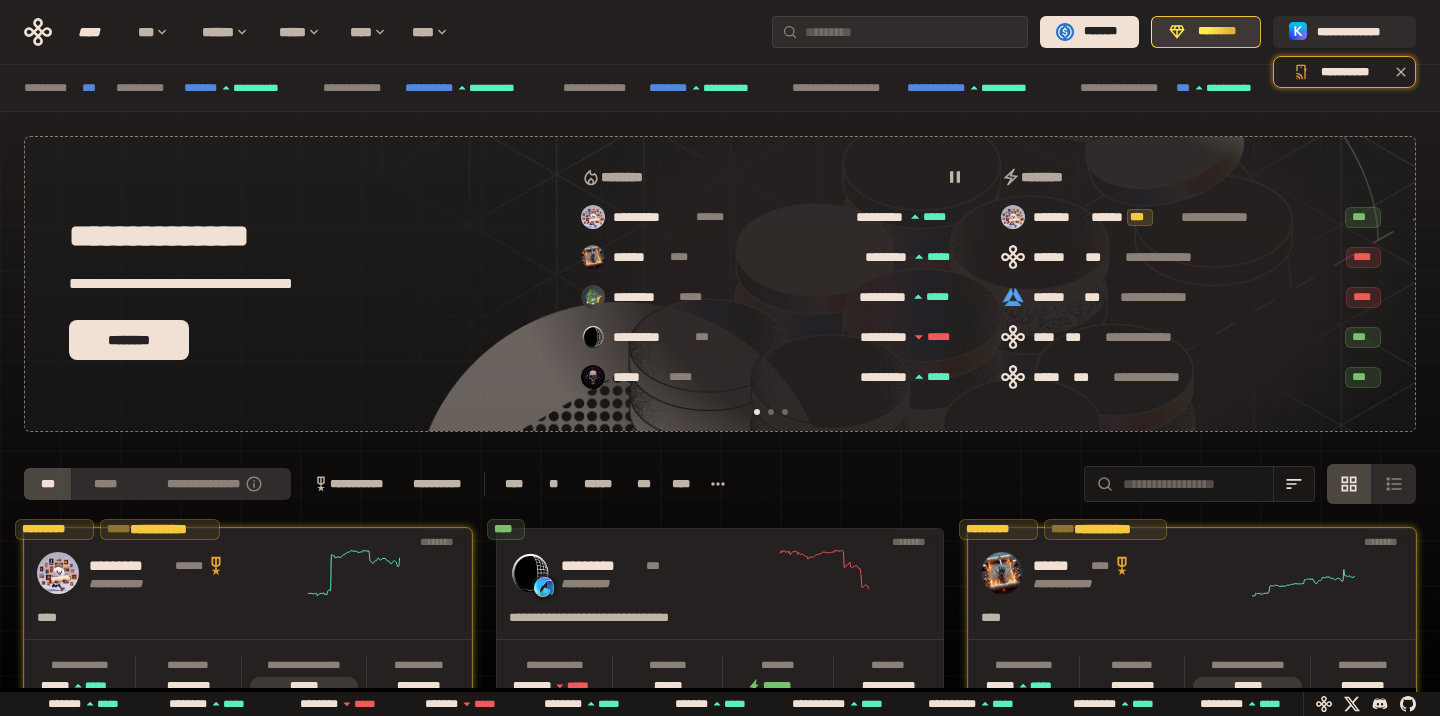 click on "********" at bounding box center (1217, 32) 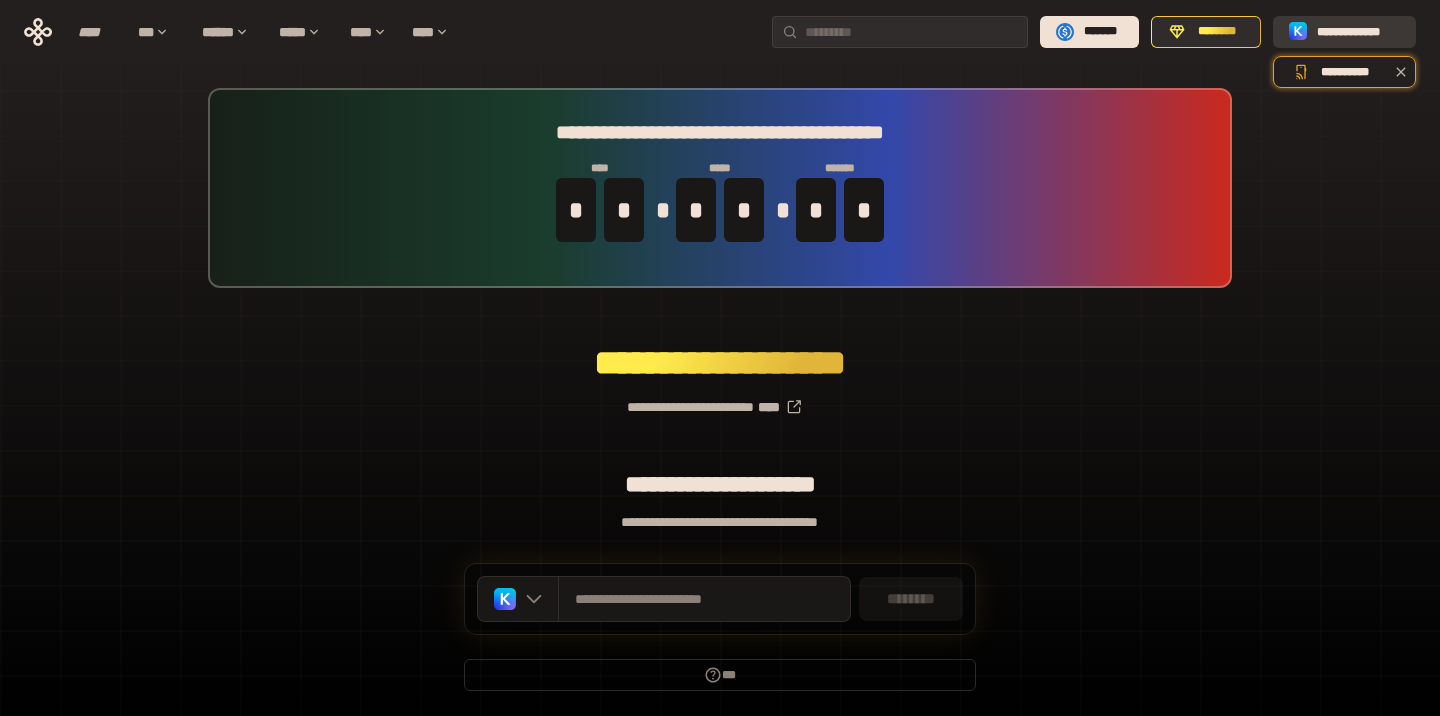 click on "**********" at bounding box center [1358, 32] 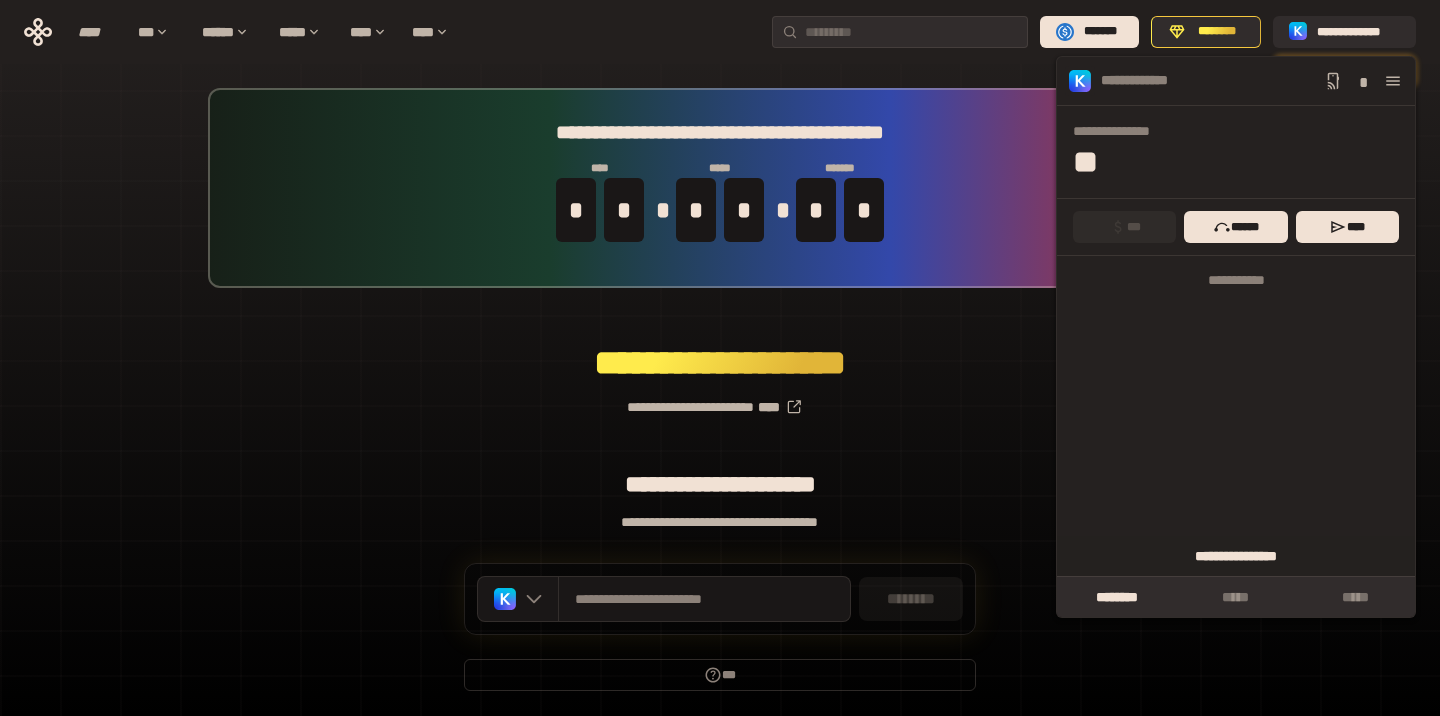 click on "**********" at bounding box center [1236, 556] 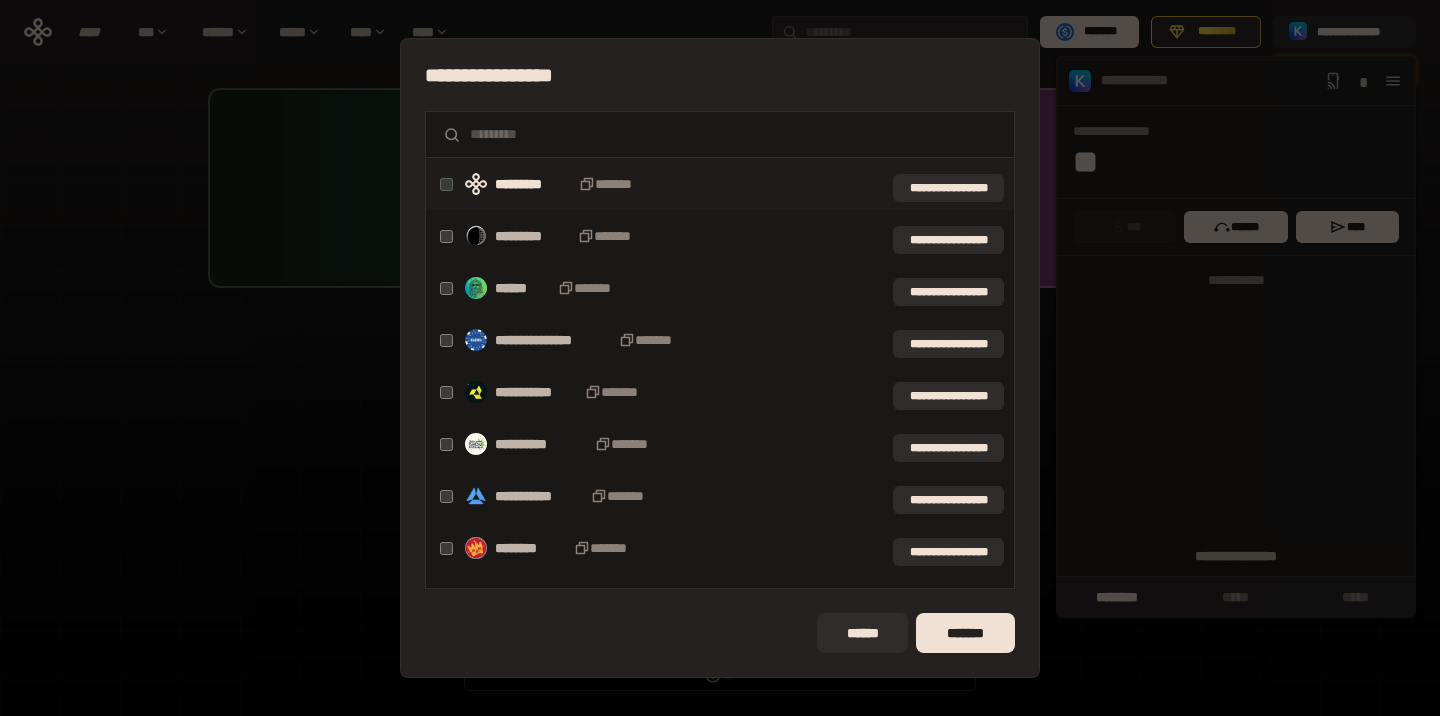 click on "**********" at bounding box center (720, 358) 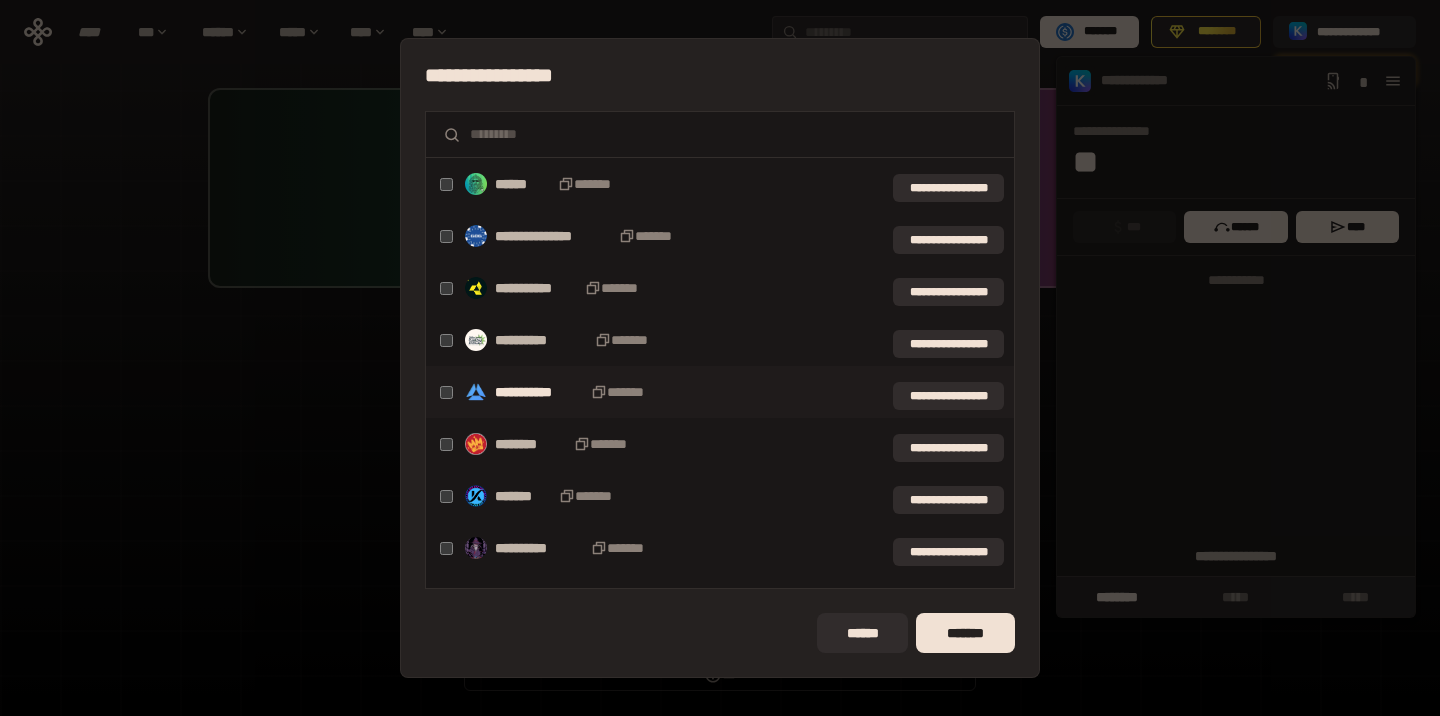 scroll, scrollTop: 194, scrollLeft: 0, axis: vertical 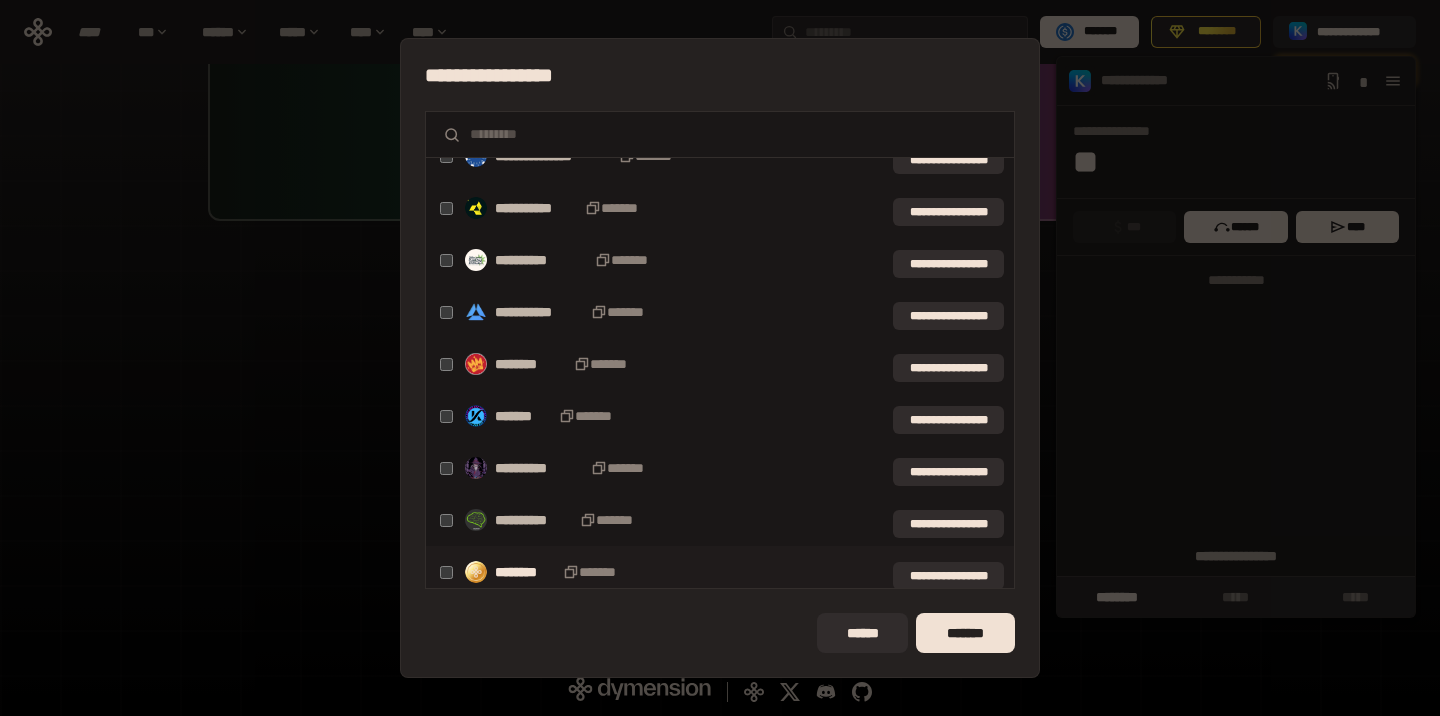 click on "**********" at bounding box center (720, 572) 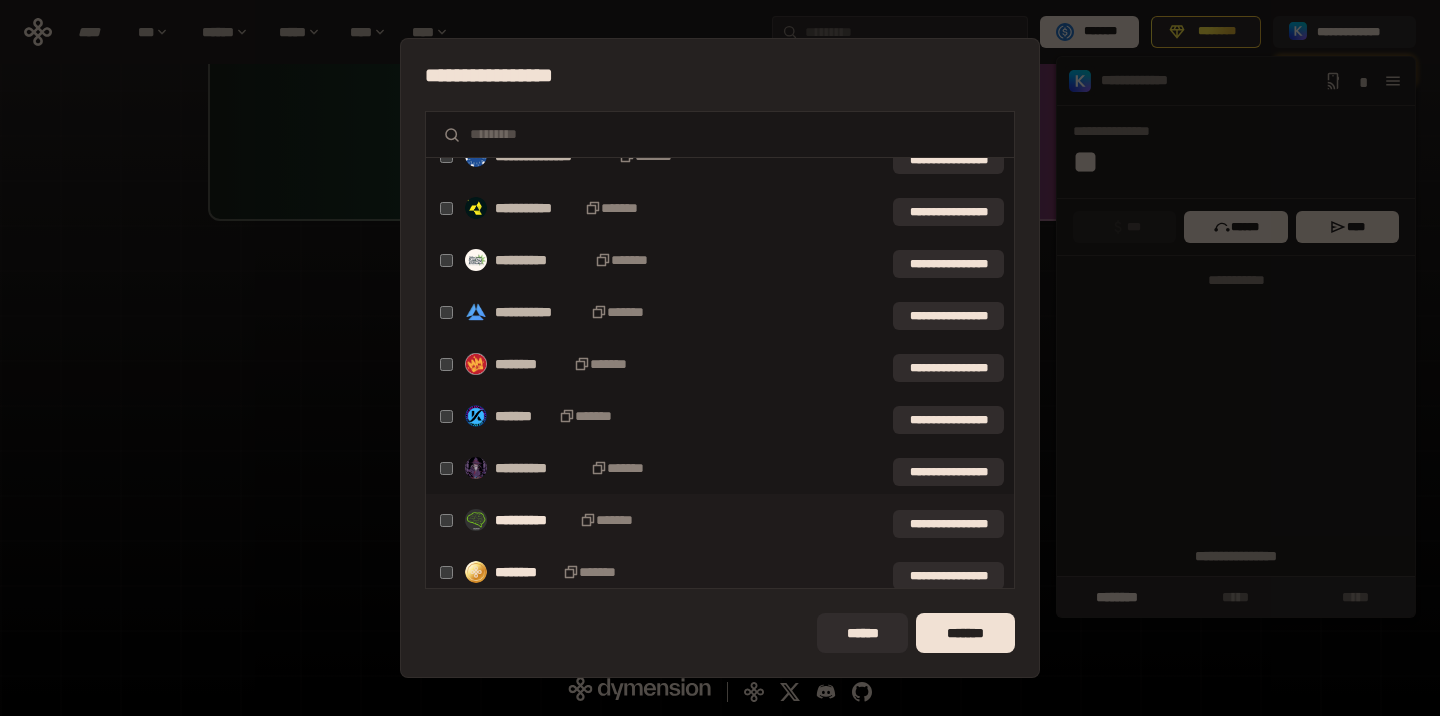 click on "**********" at bounding box center [720, 520] 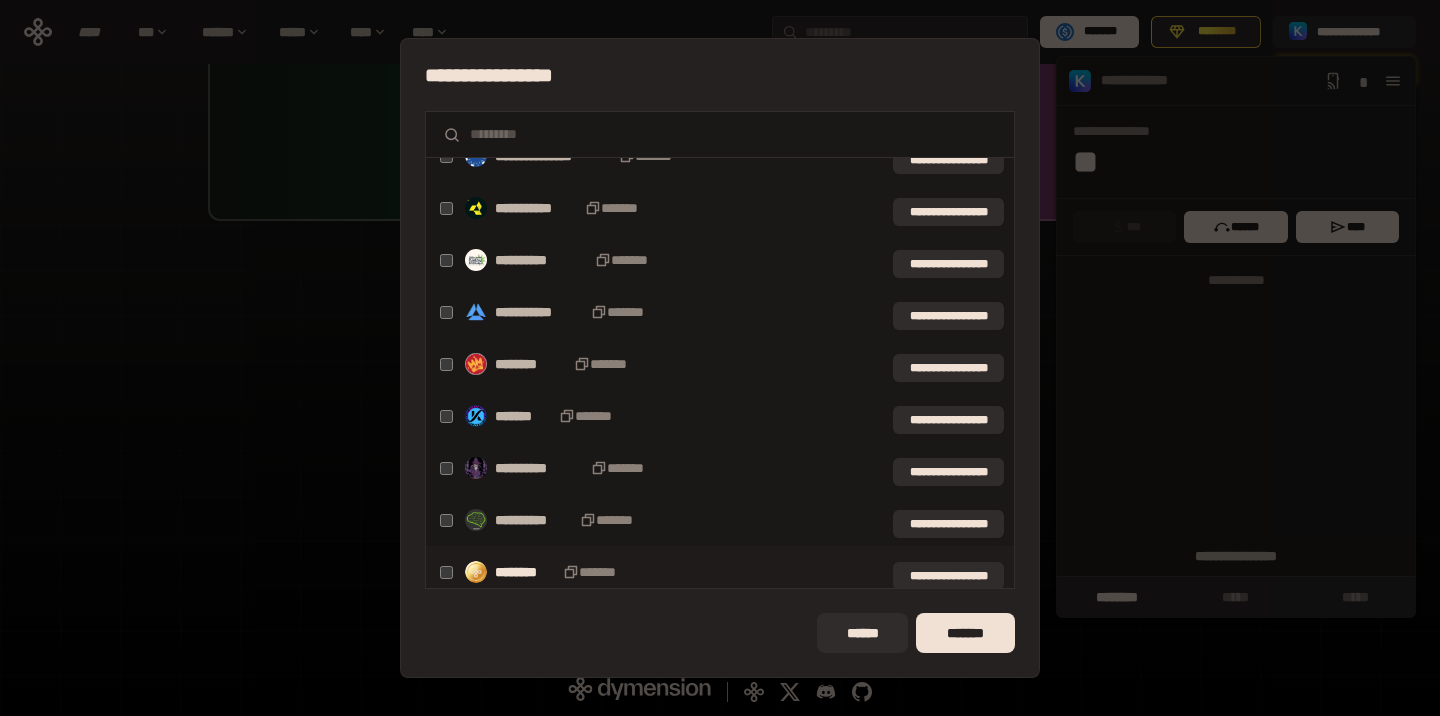 click on "**********" at bounding box center (720, 572) 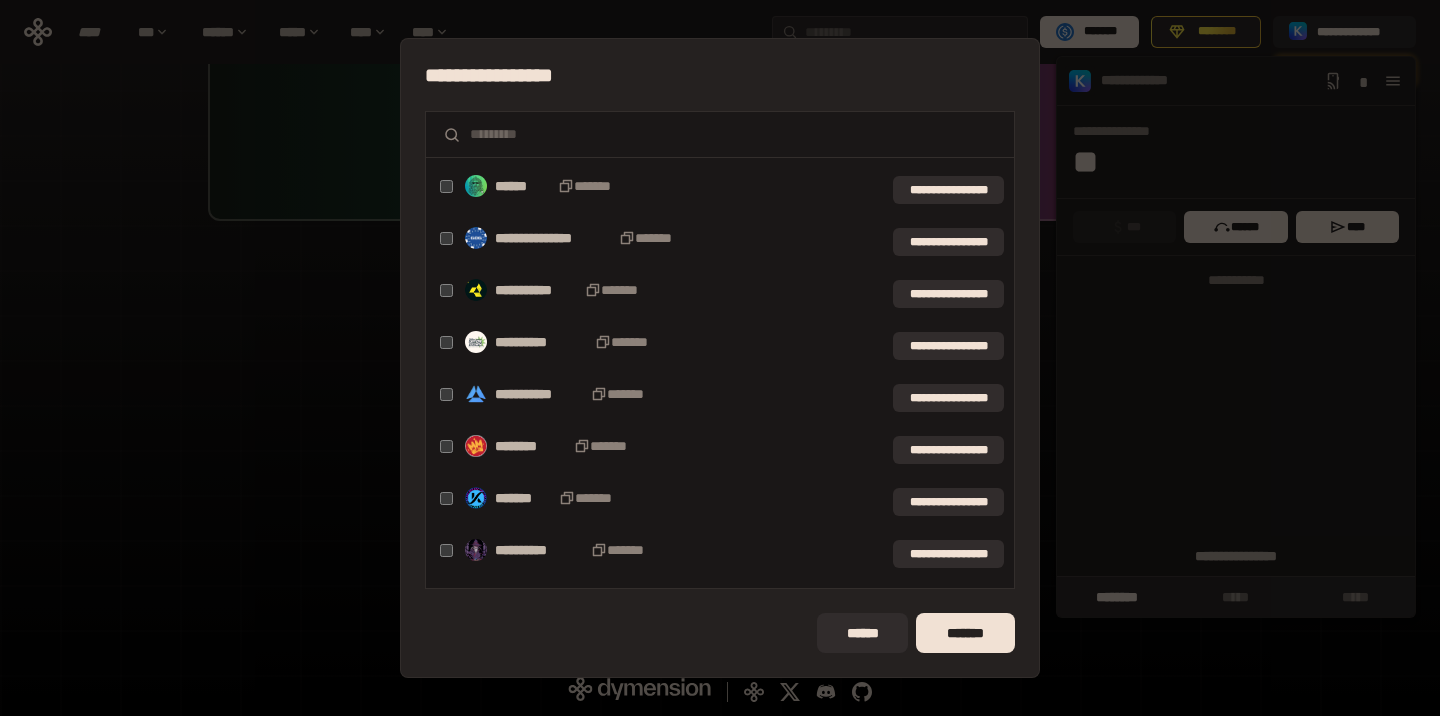 scroll, scrollTop: 0, scrollLeft: 0, axis: both 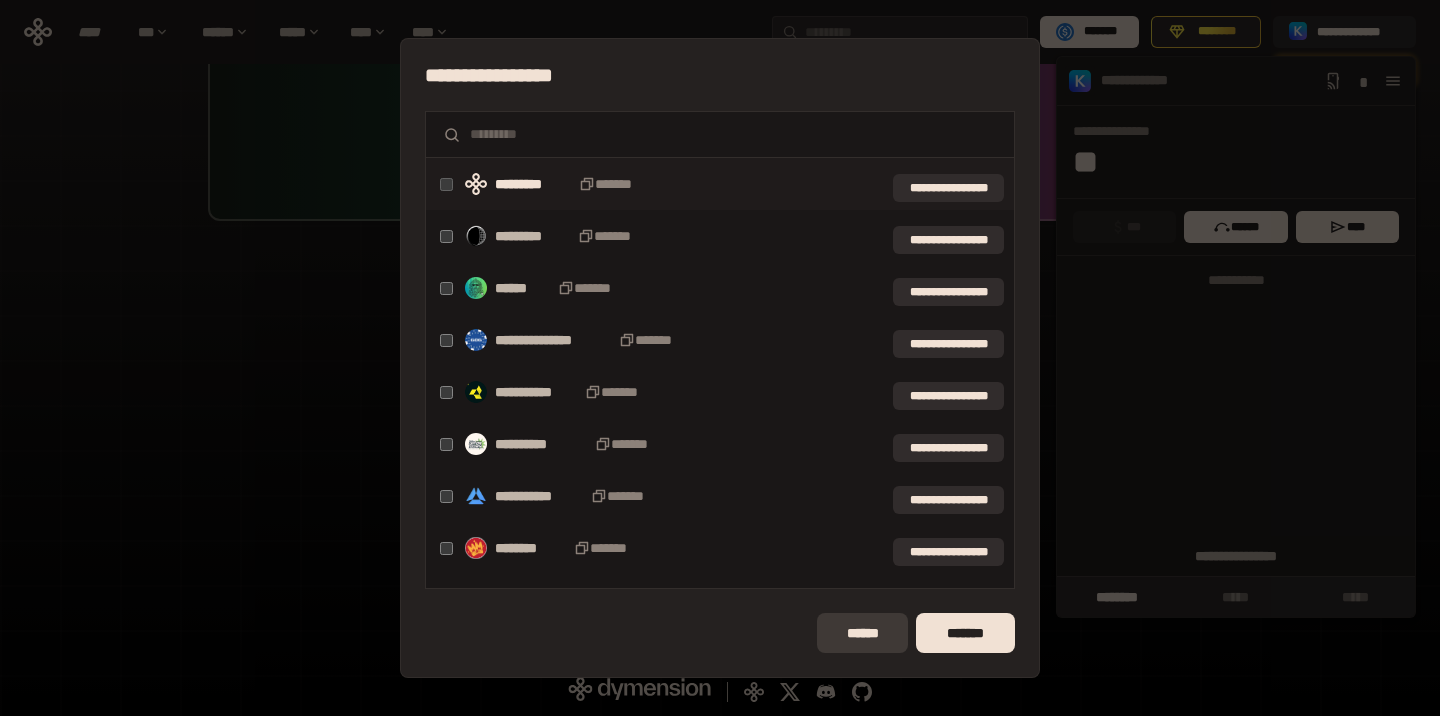 click on "******" at bounding box center [862, 633] 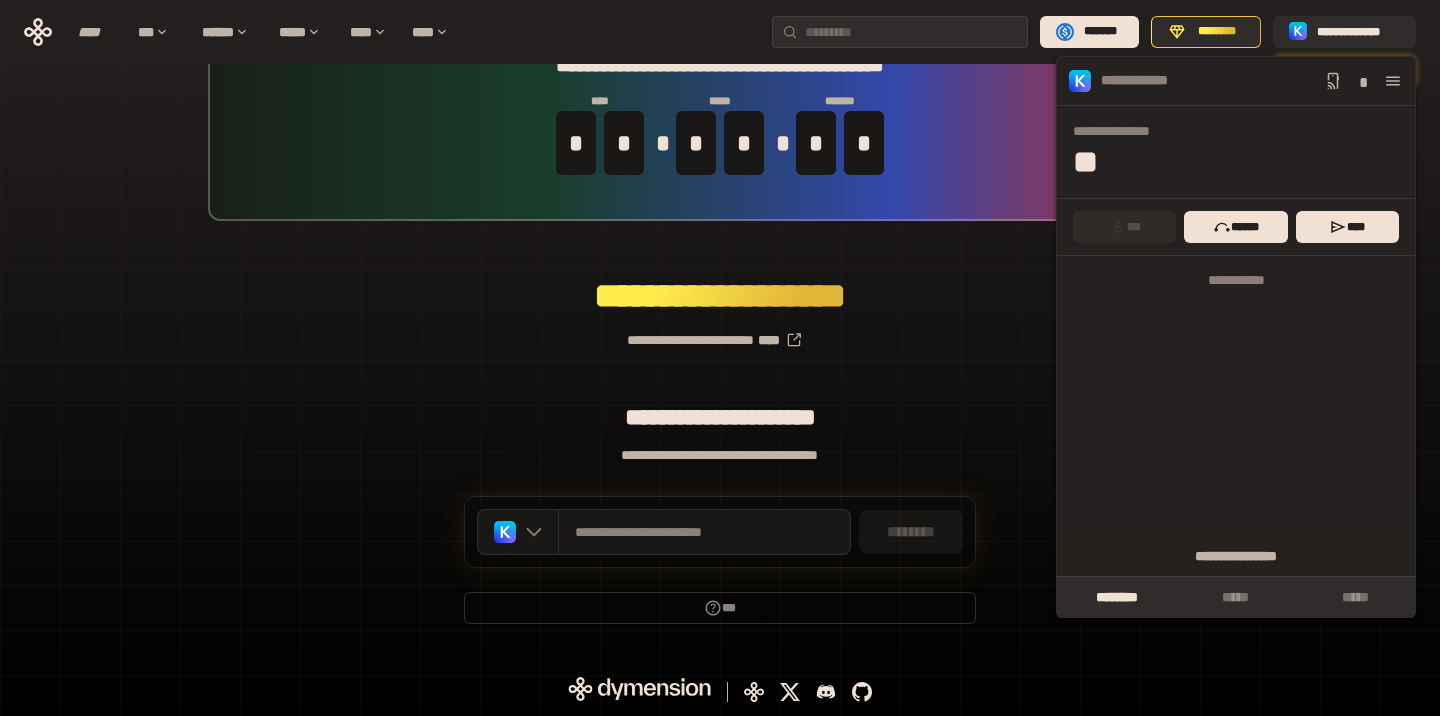 scroll, scrollTop: 0, scrollLeft: 0, axis: both 